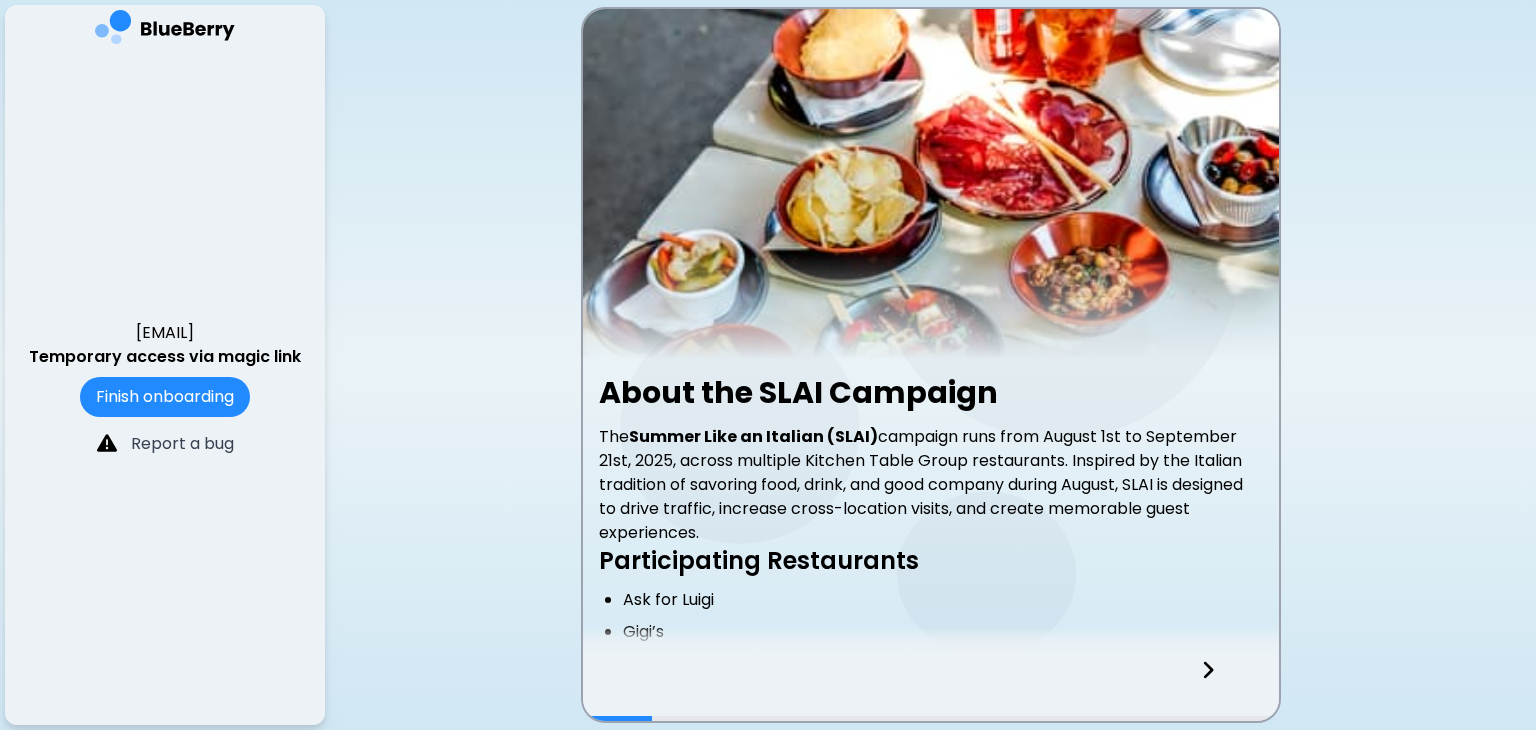 scroll, scrollTop: 0, scrollLeft: 0, axis: both 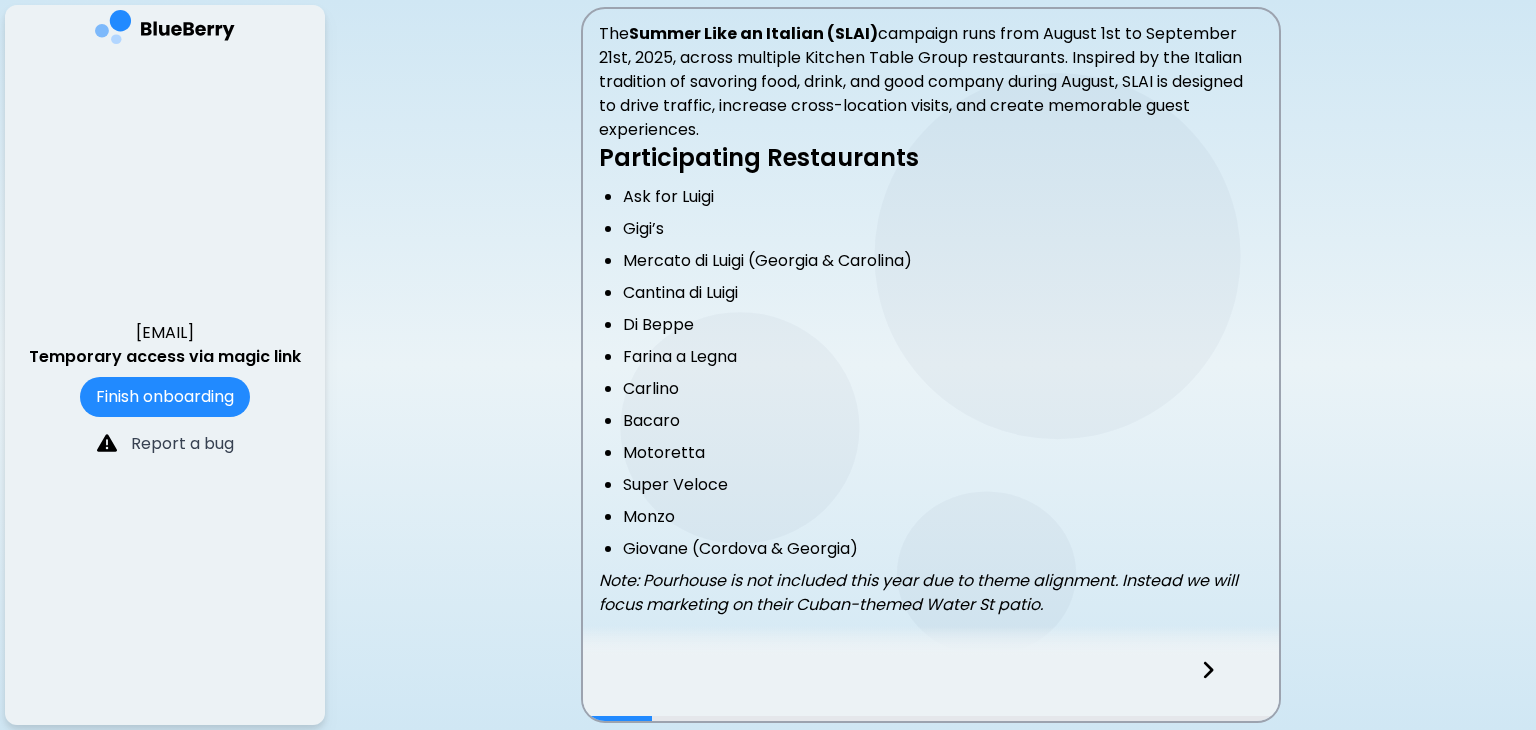 click 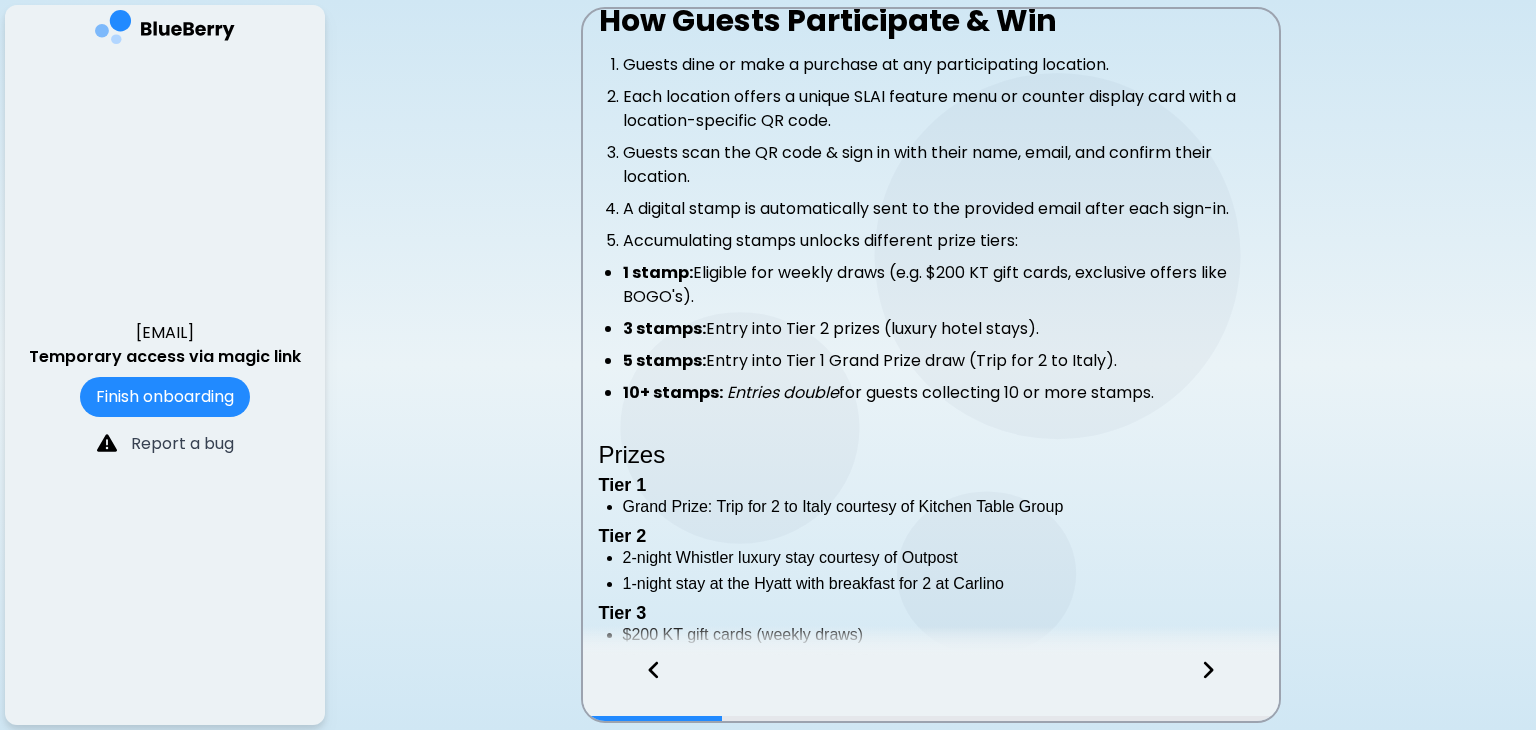 scroll, scrollTop: 401, scrollLeft: 0, axis: vertical 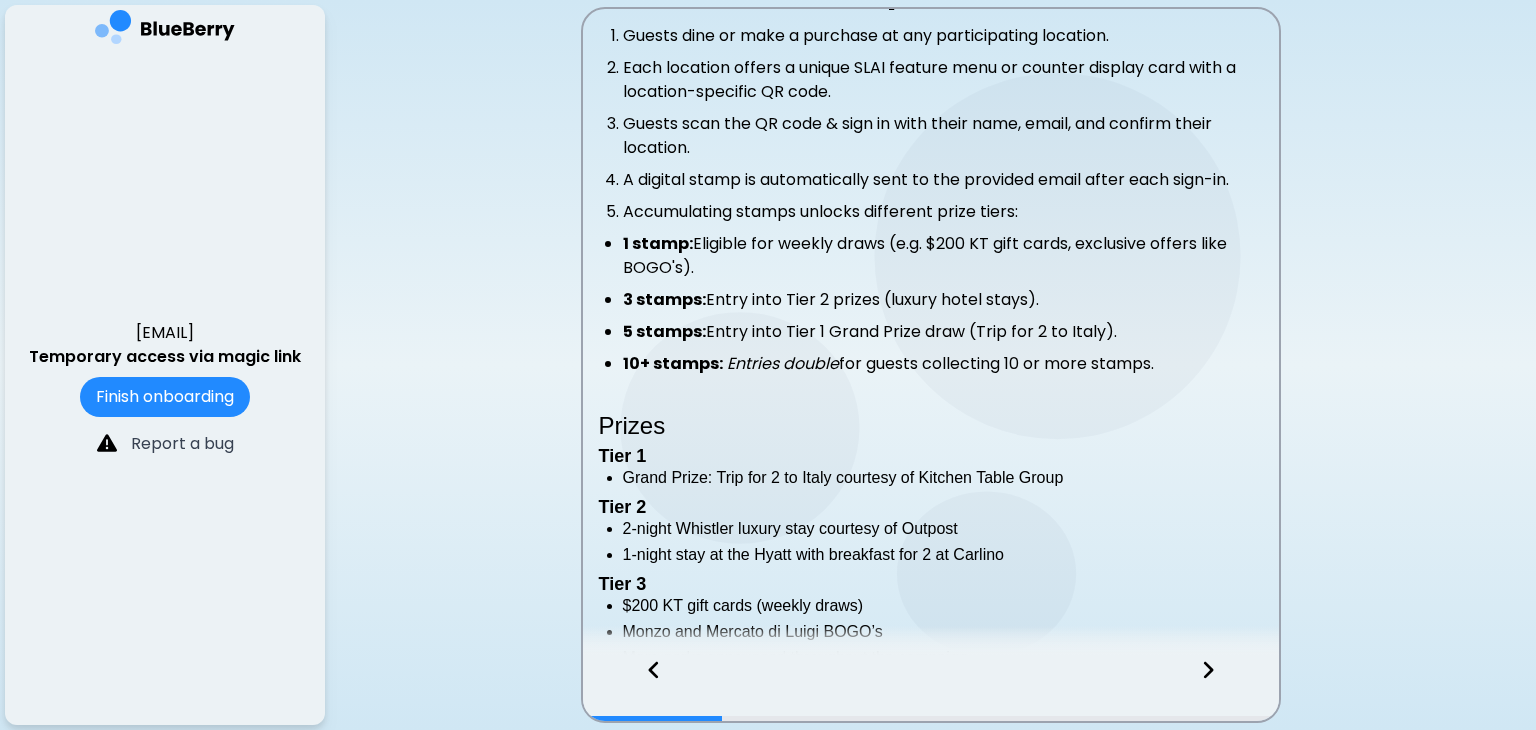 click 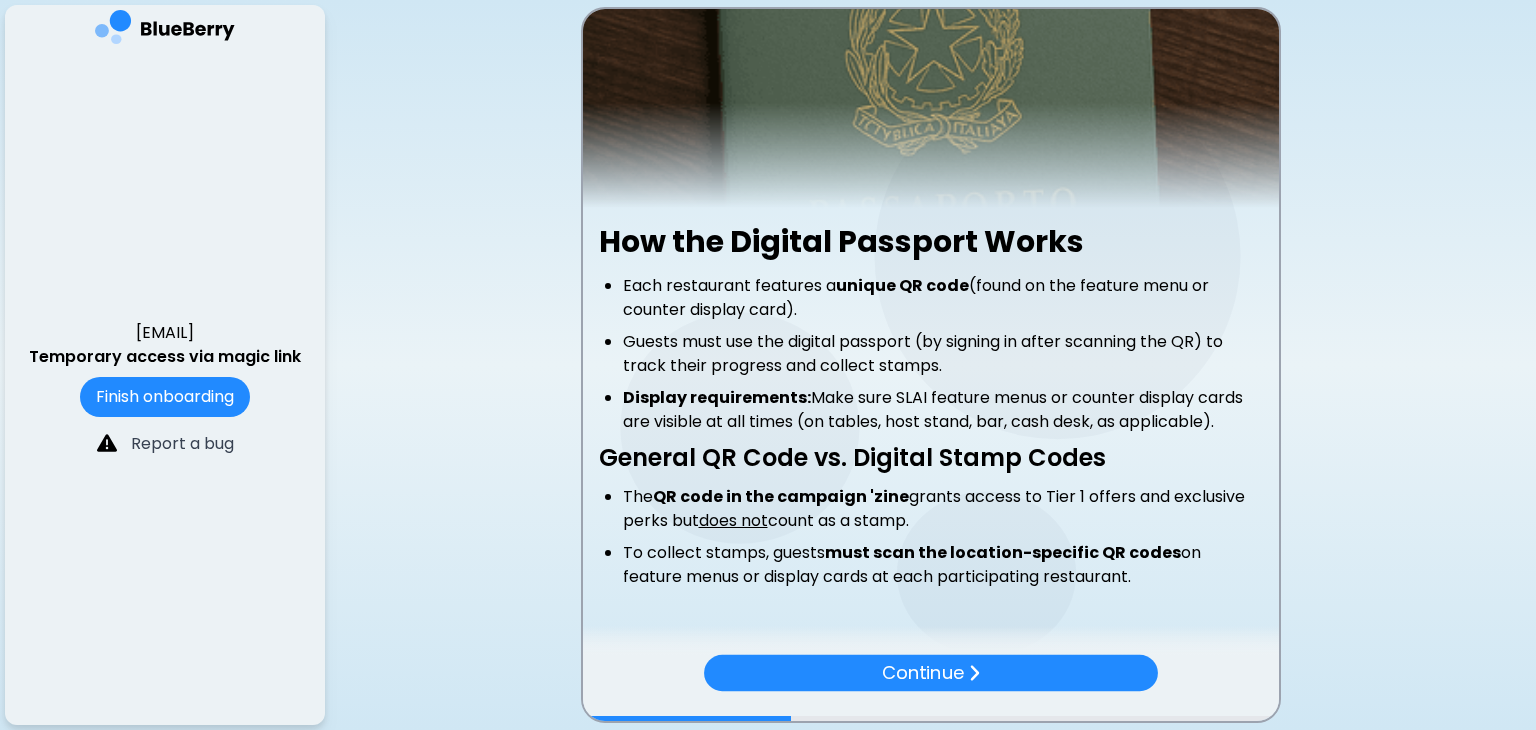 scroll, scrollTop: 221, scrollLeft: 0, axis: vertical 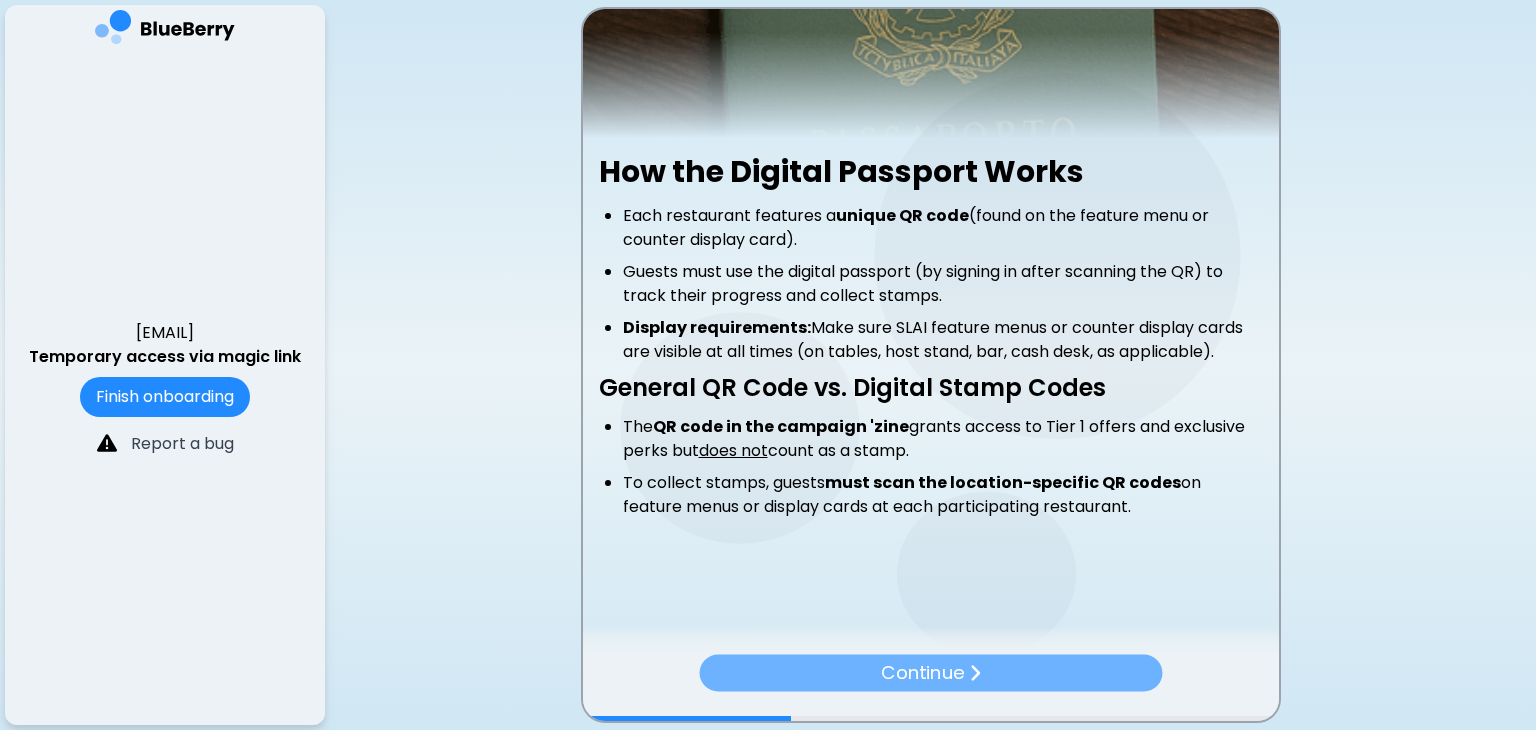 click at bounding box center [974, 673] 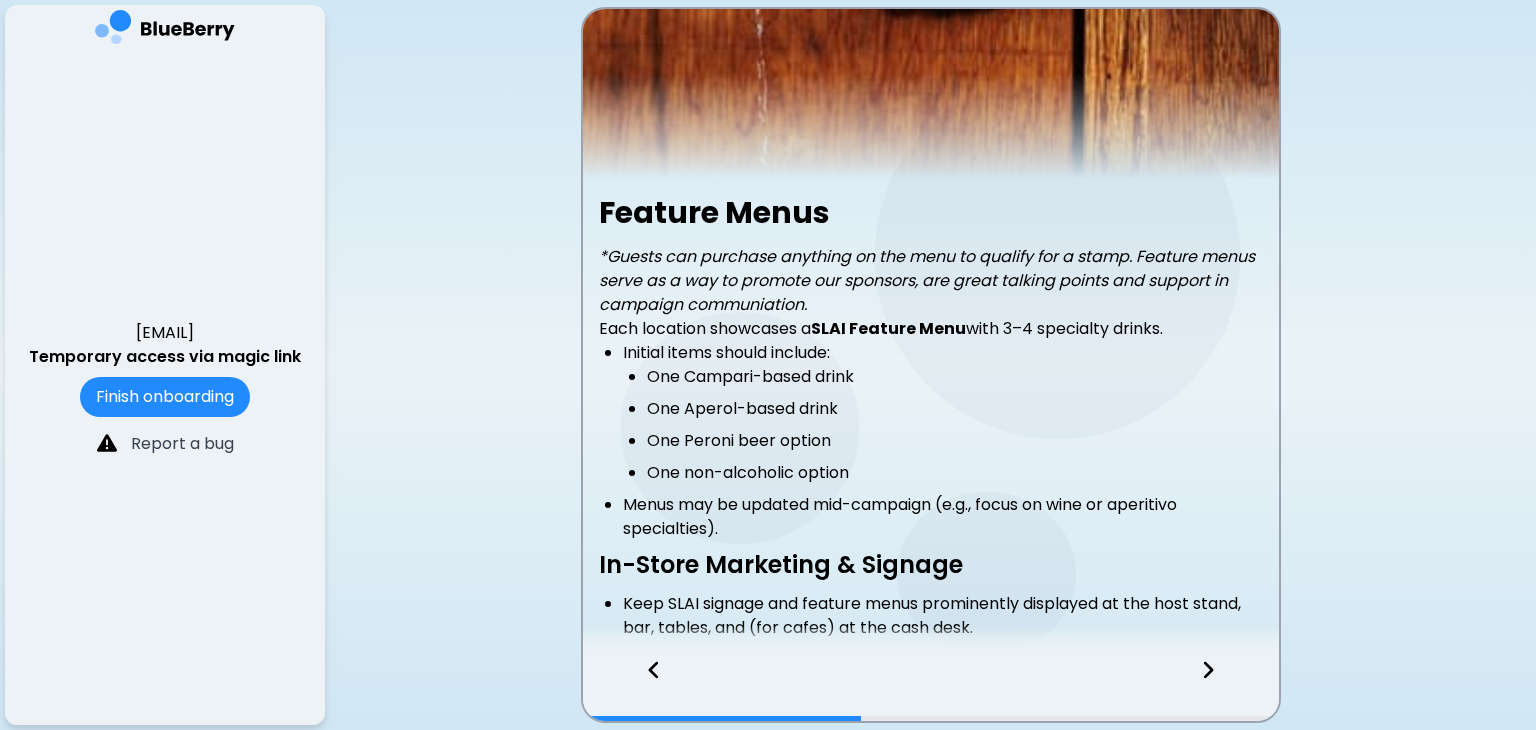 scroll, scrollTop: 180, scrollLeft: 0, axis: vertical 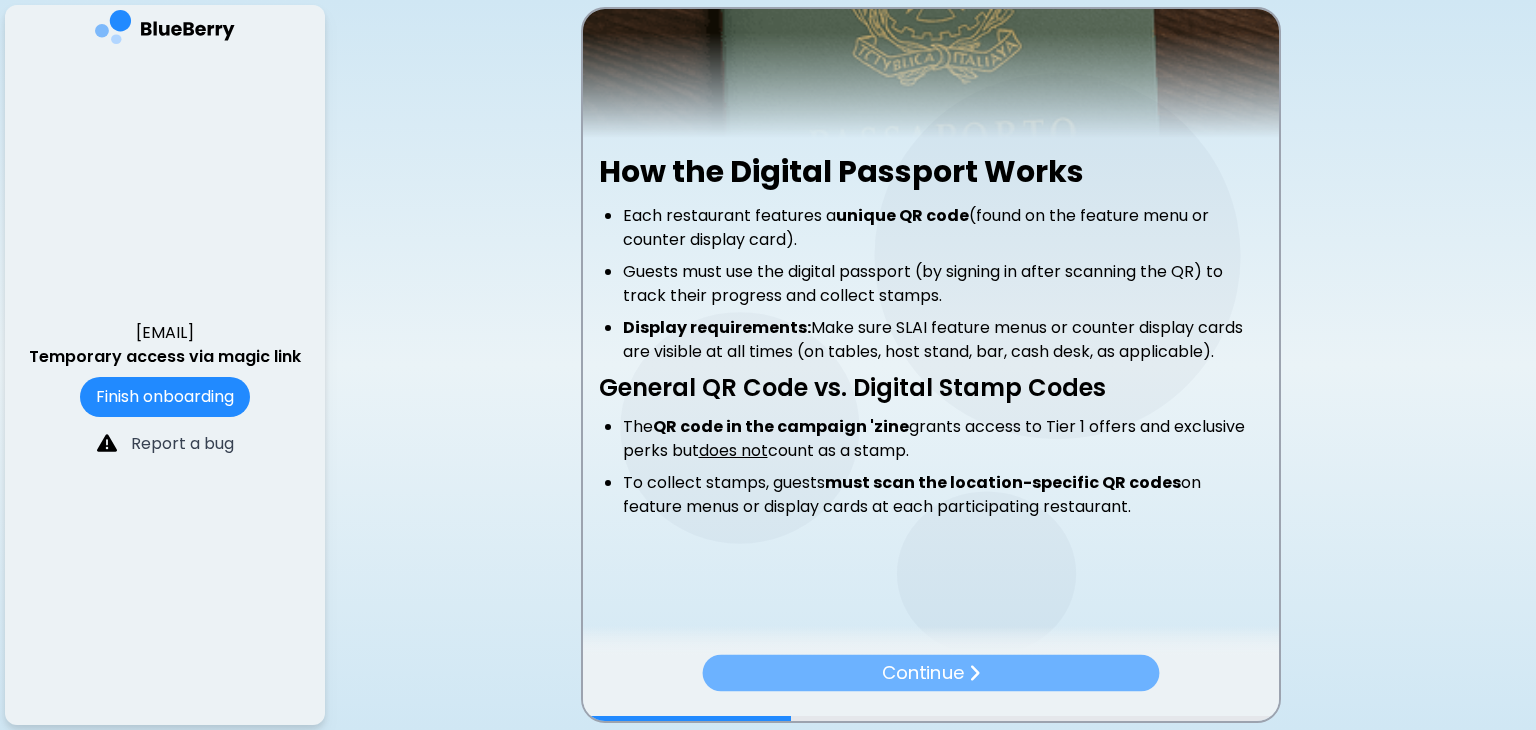 click on "Continue" at bounding box center [930, 672] 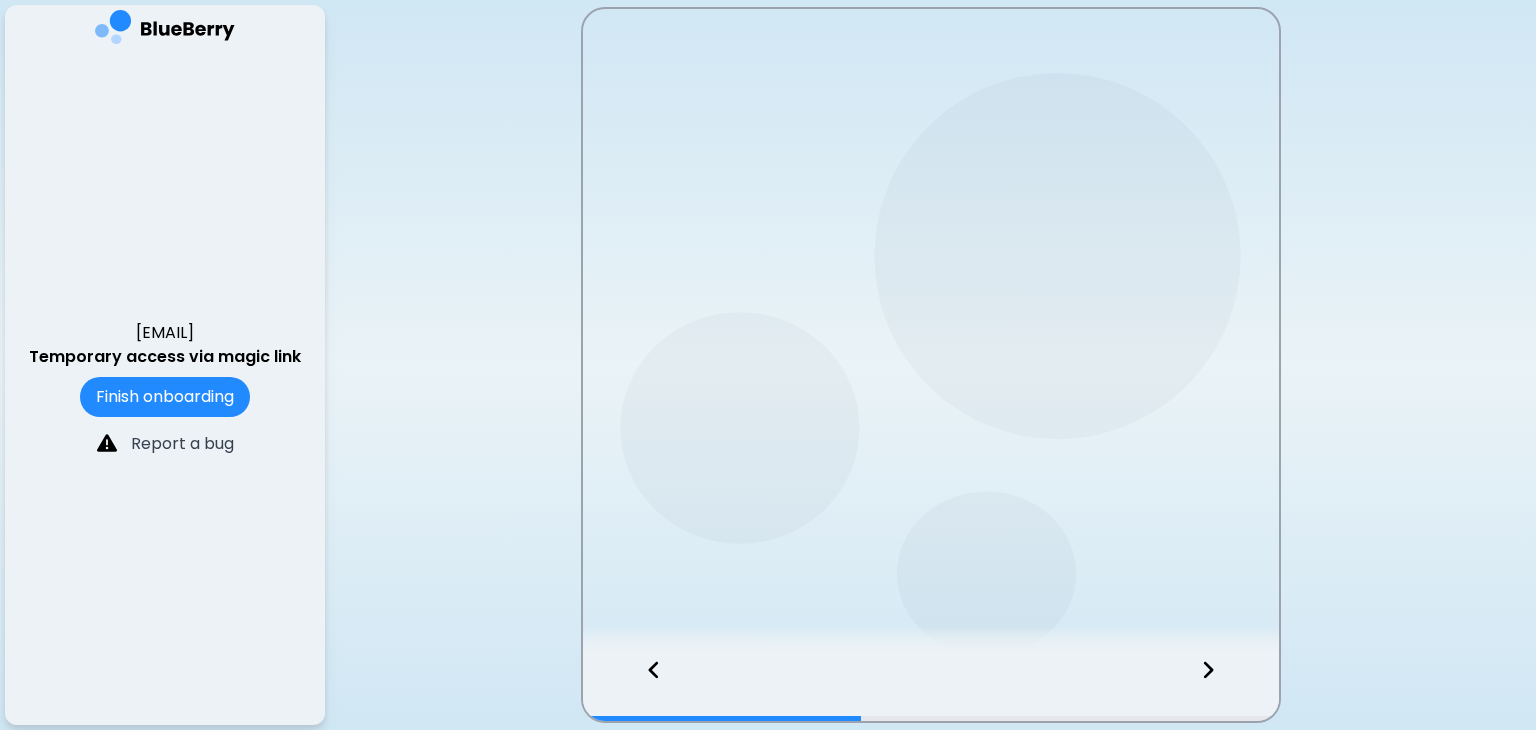 scroll, scrollTop: 0, scrollLeft: 0, axis: both 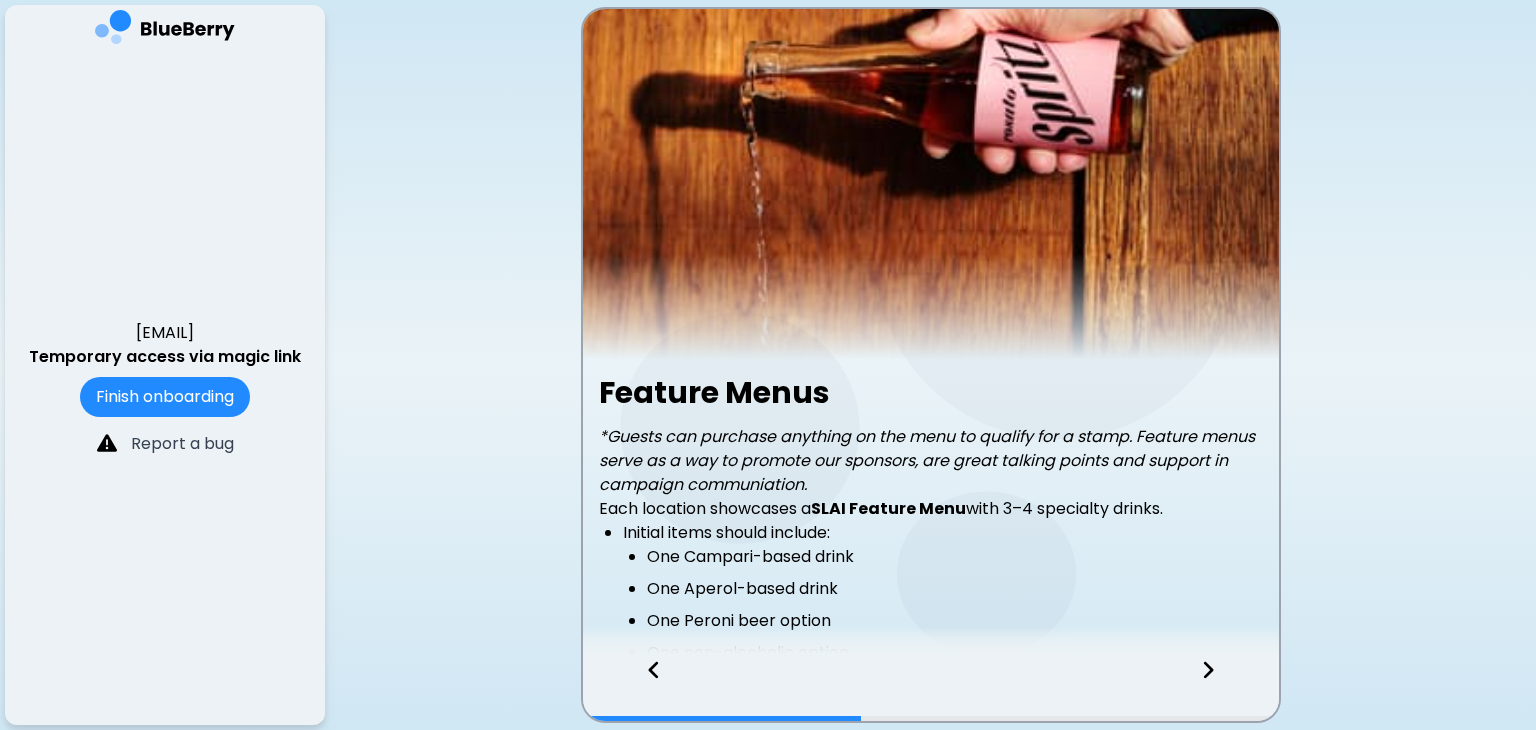 click 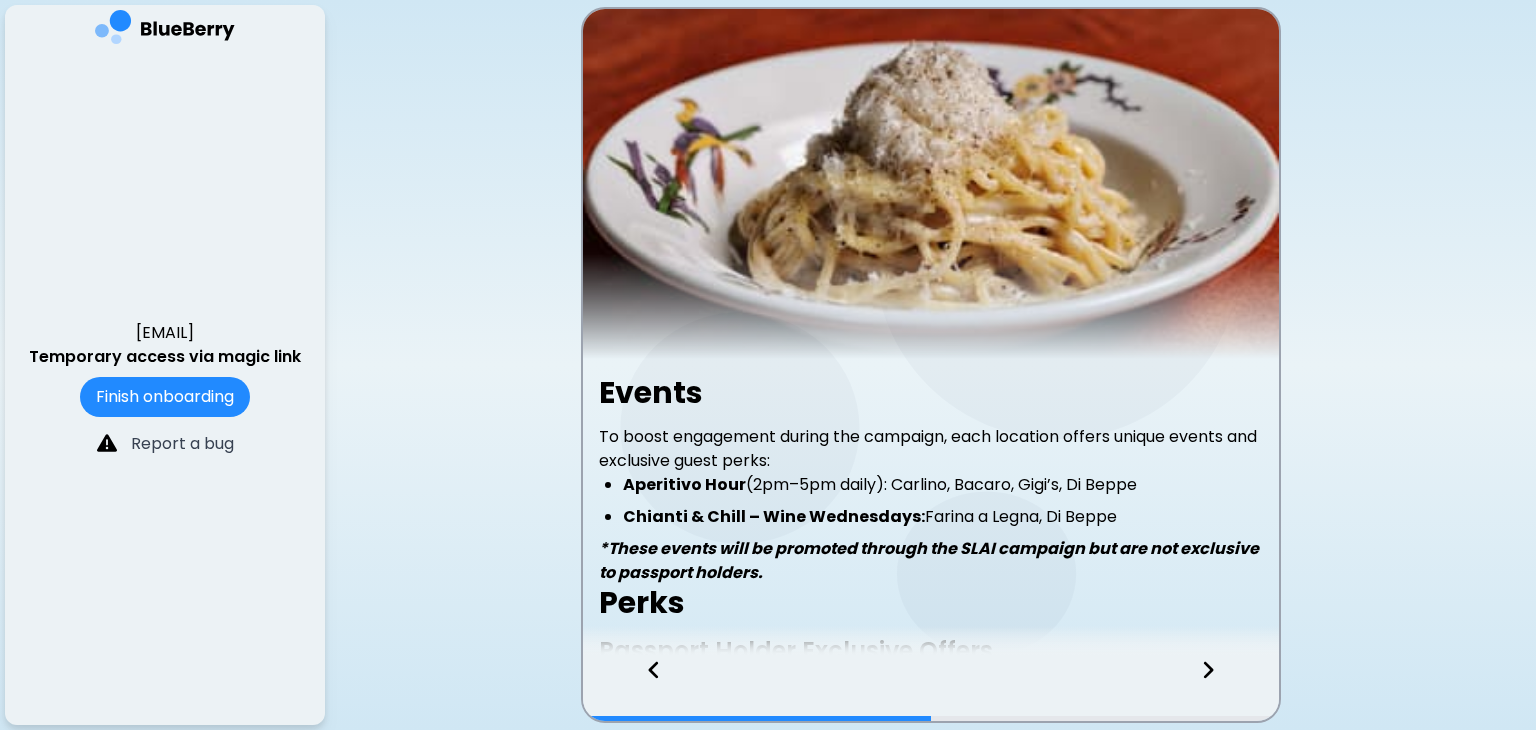 click 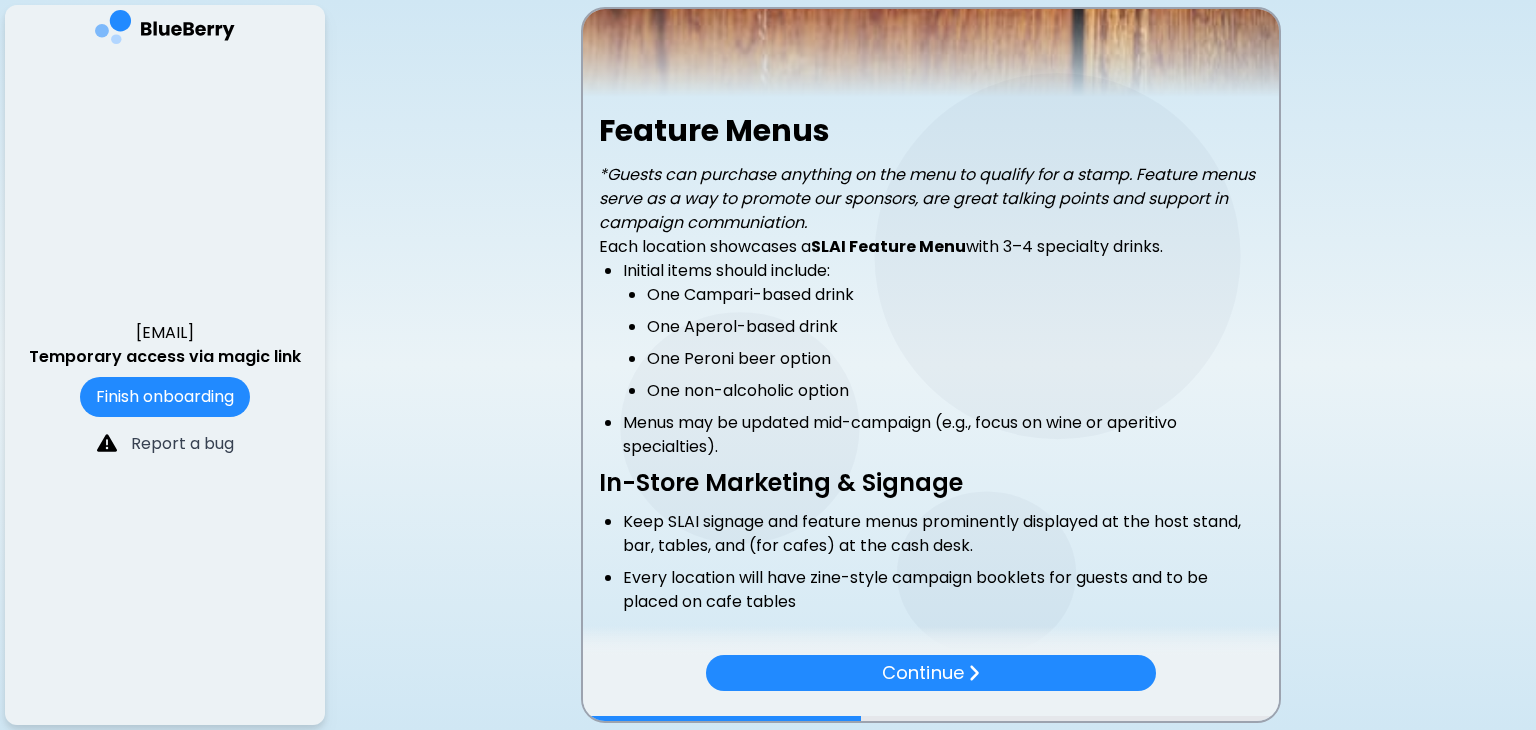 scroll, scrollTop: 357, scrollLeft: 0, axis: vertical 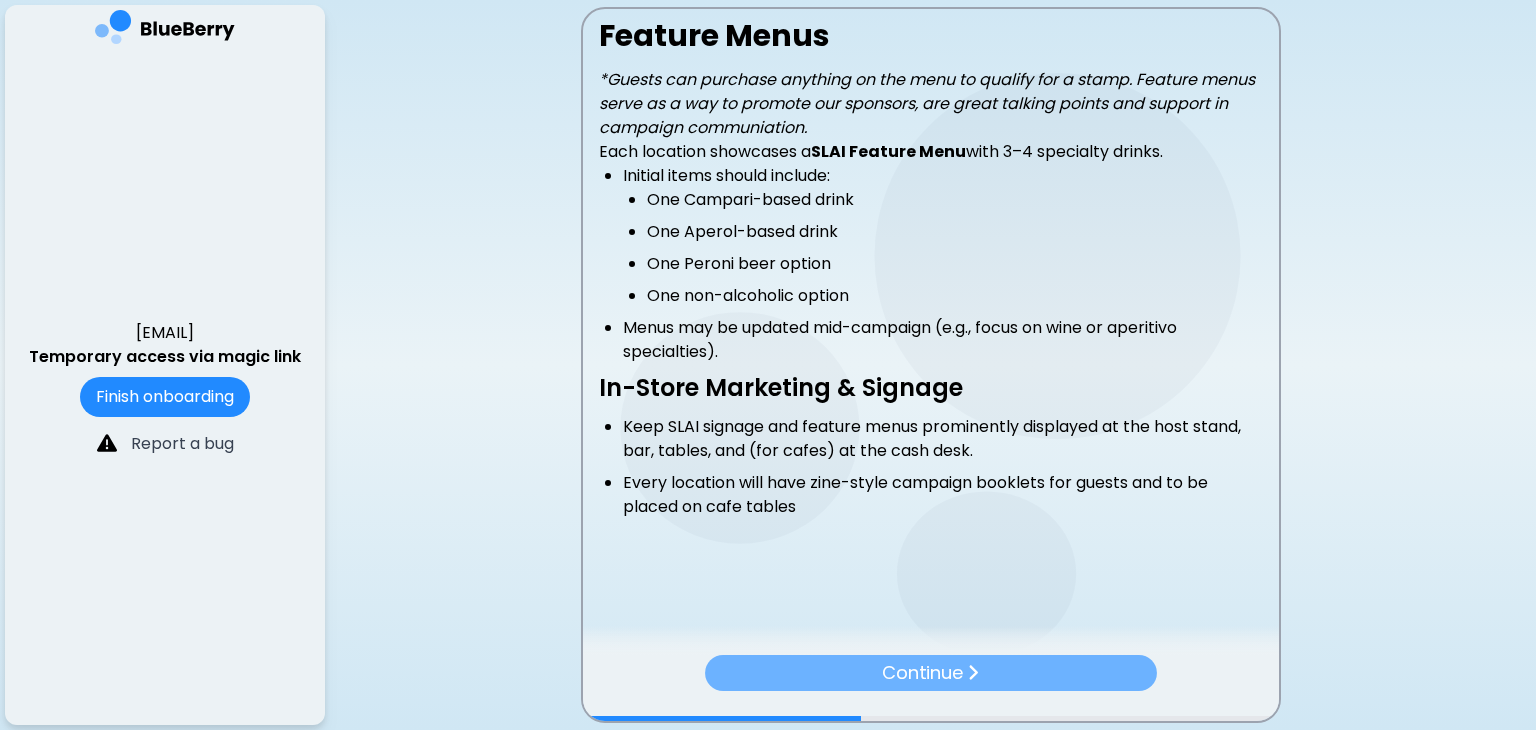 click on "Continue" at bounding box center [931, 673] 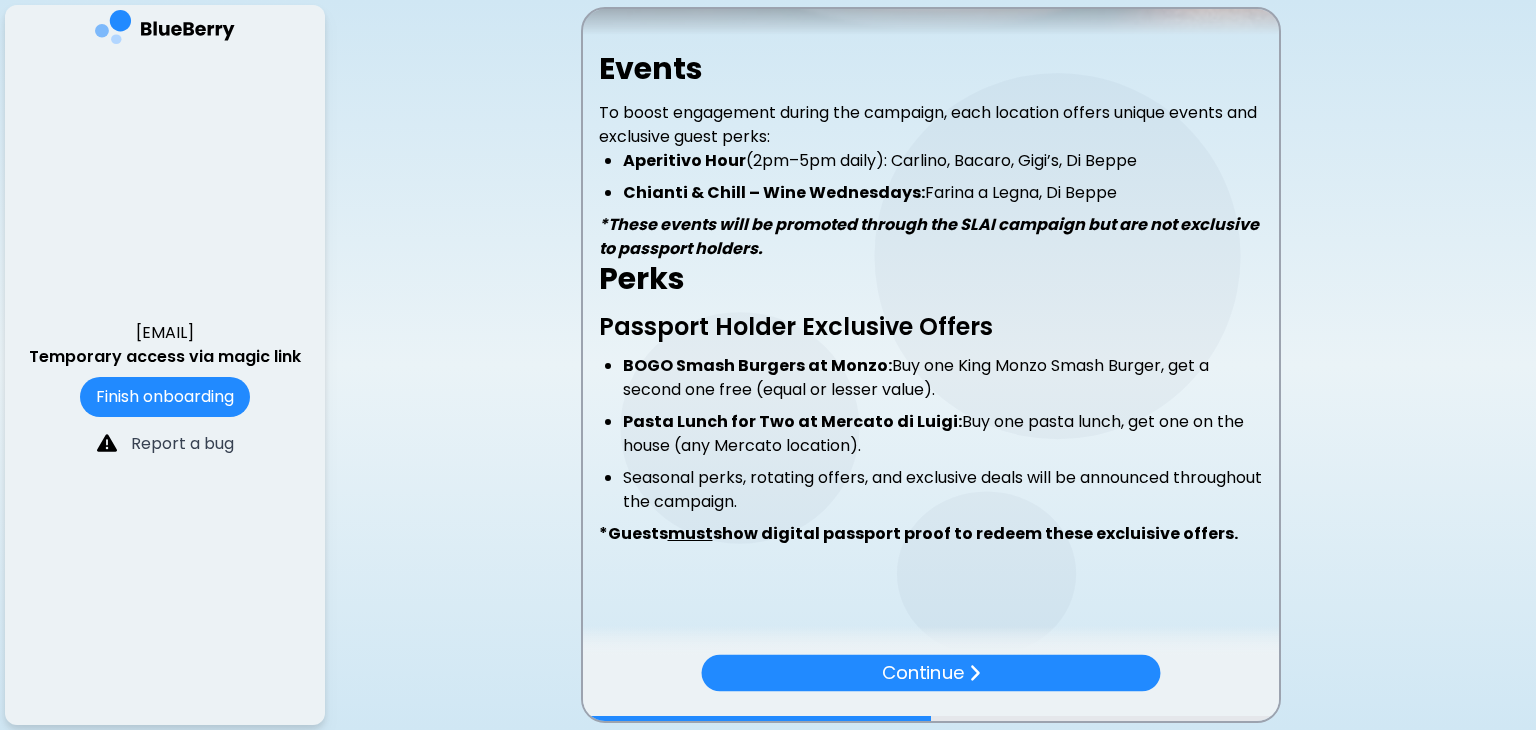 scroll, scrollTop: 343, scrollLeft: 0, axis: vertical 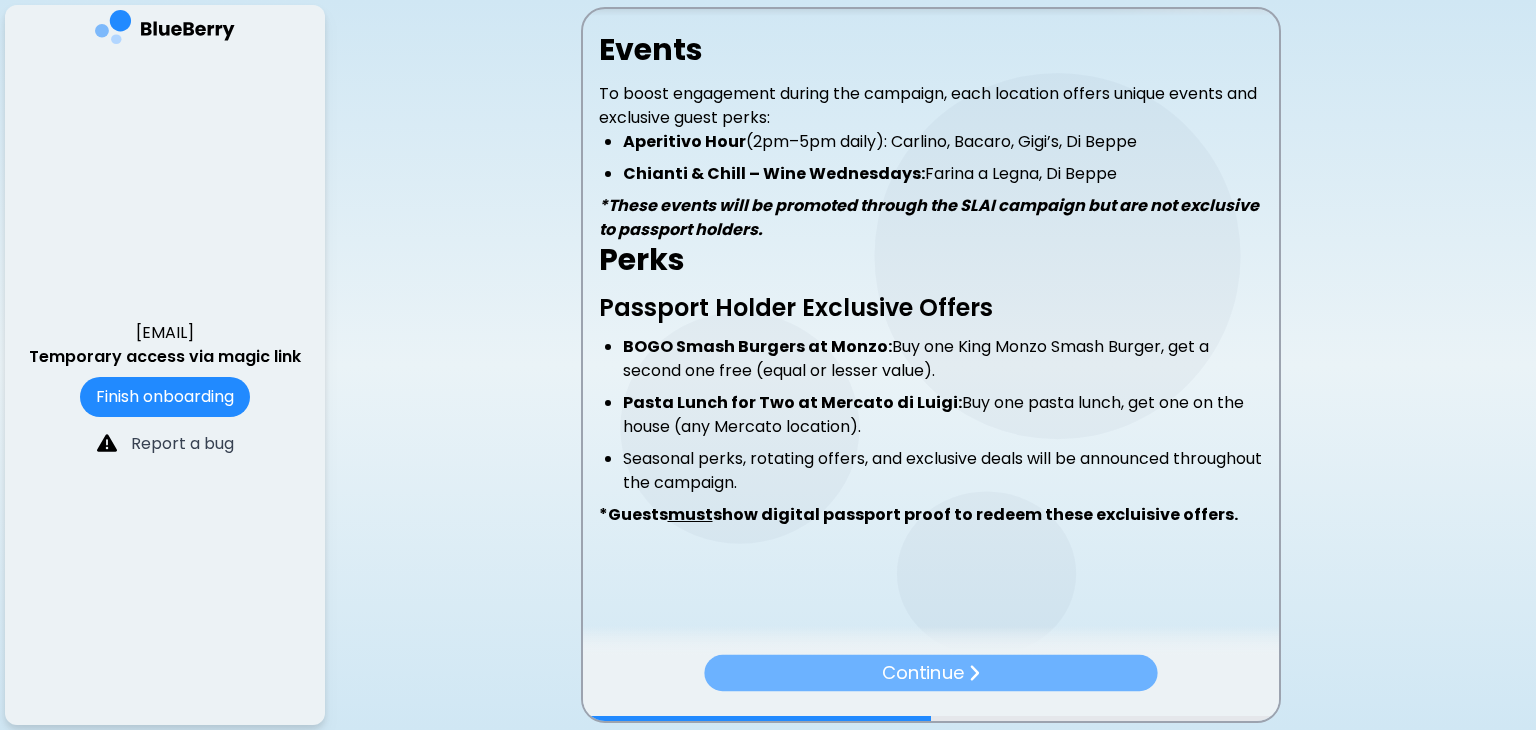 click on "Continue" at bounding box center (923, 673) 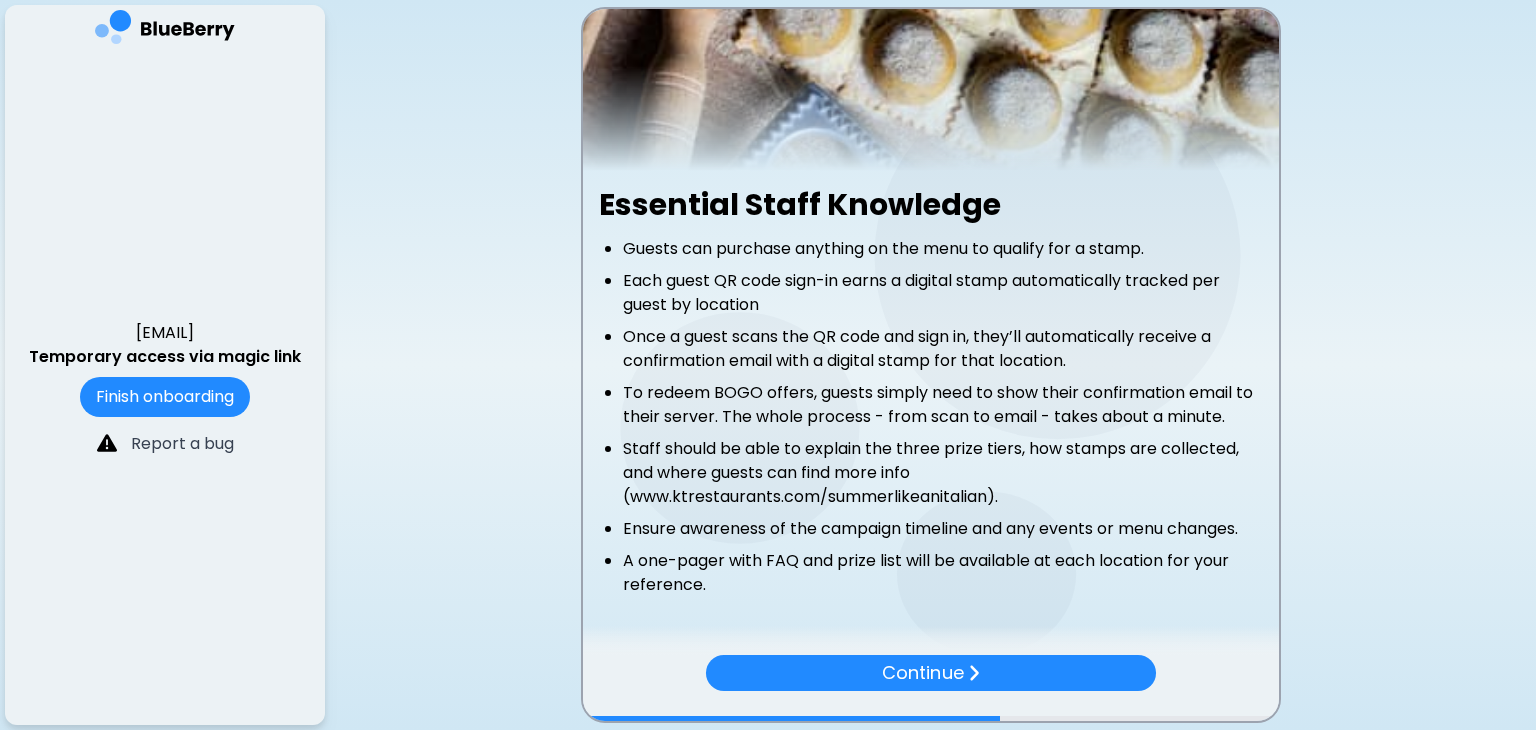 scroll, scrollTop: 190, scrollLeft: 0, axis: vertical 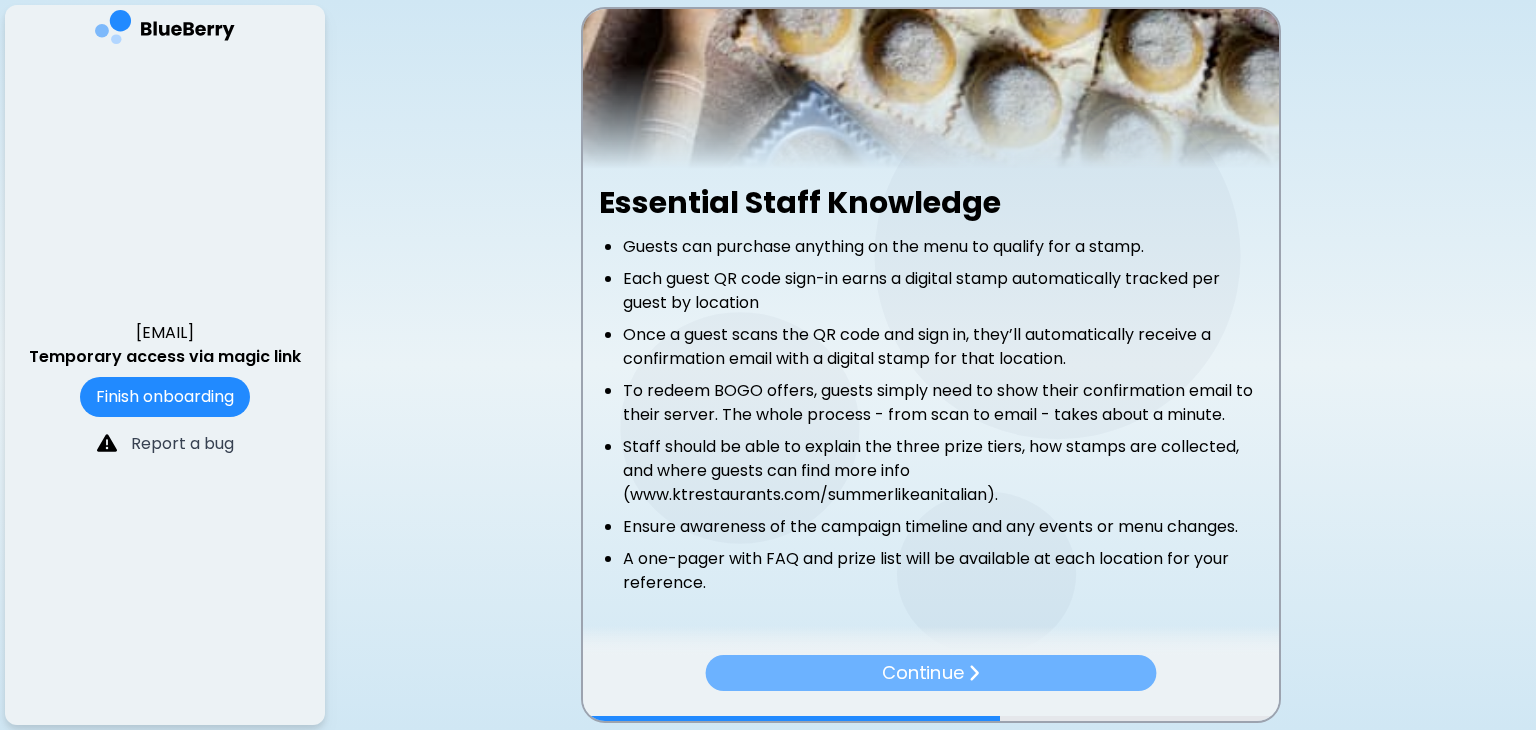 click on "Continue" at bounding box center (930, 673) 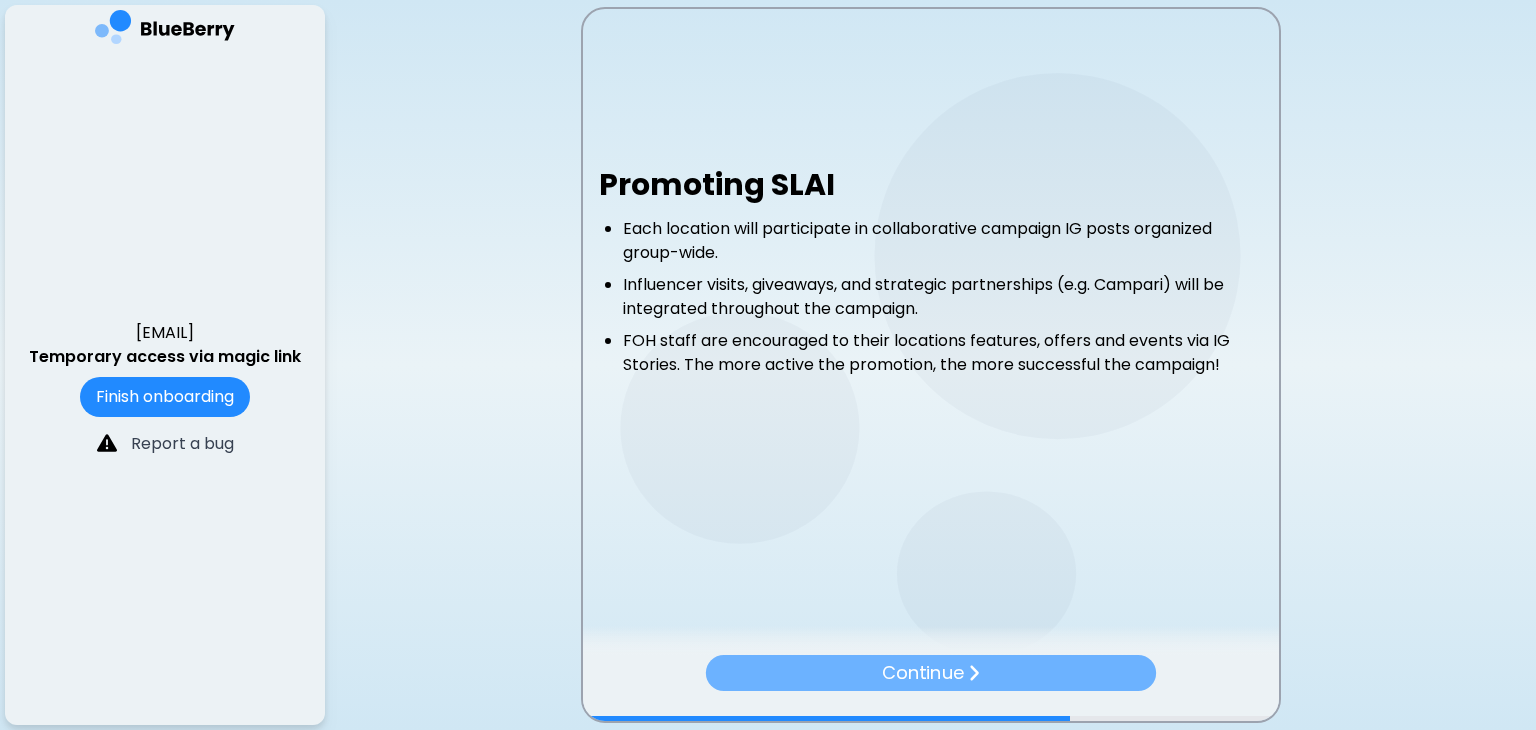 click on "Continue" at bounding box center [930, 673] 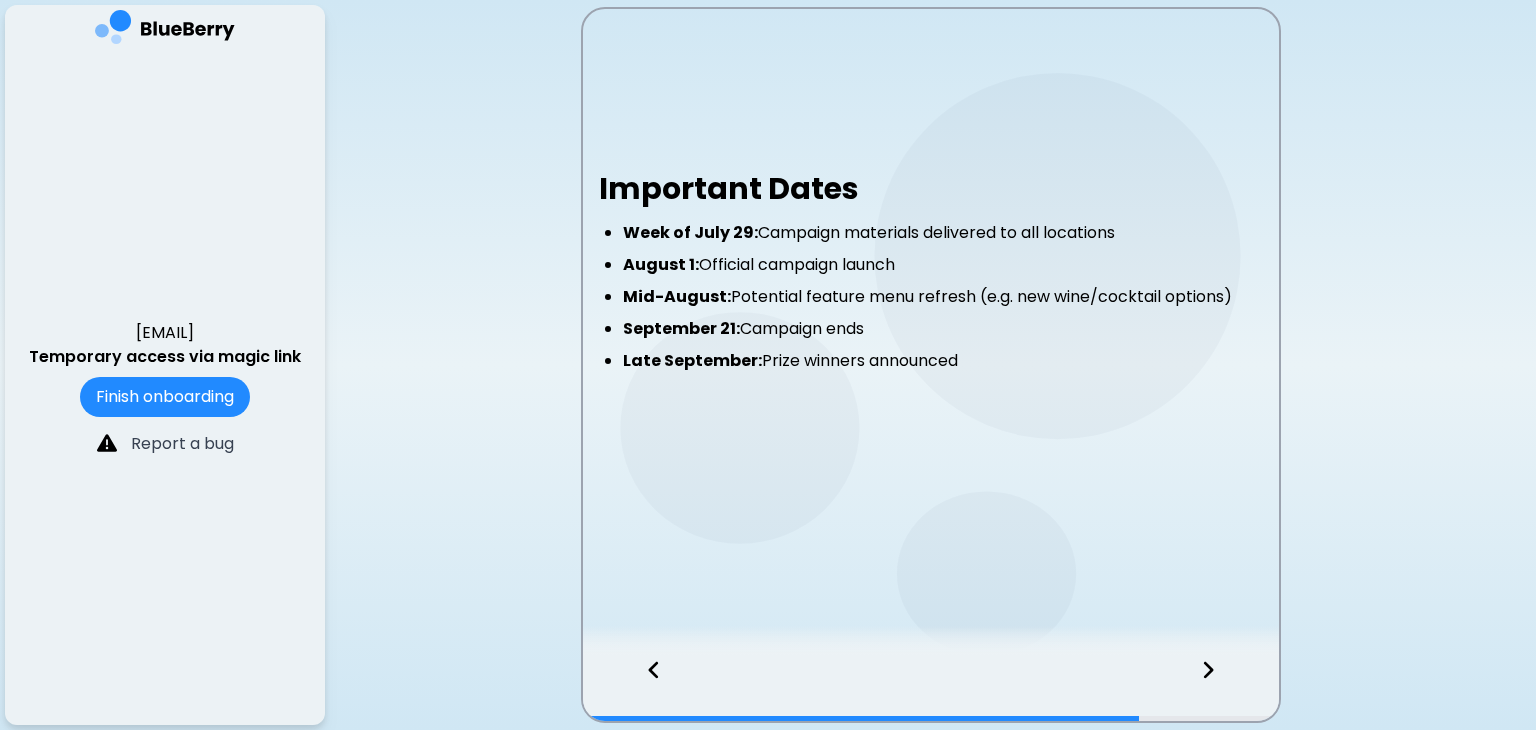 click 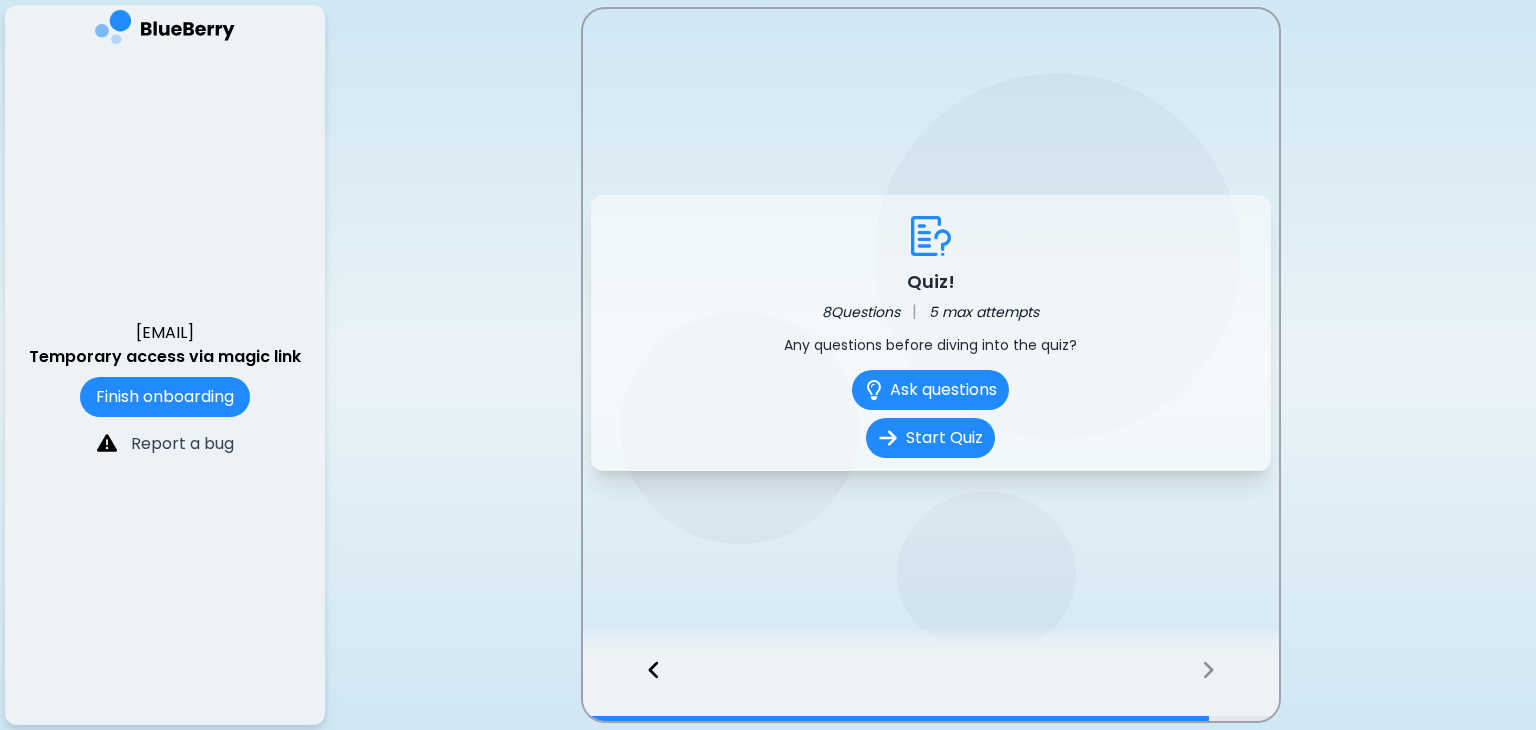 click 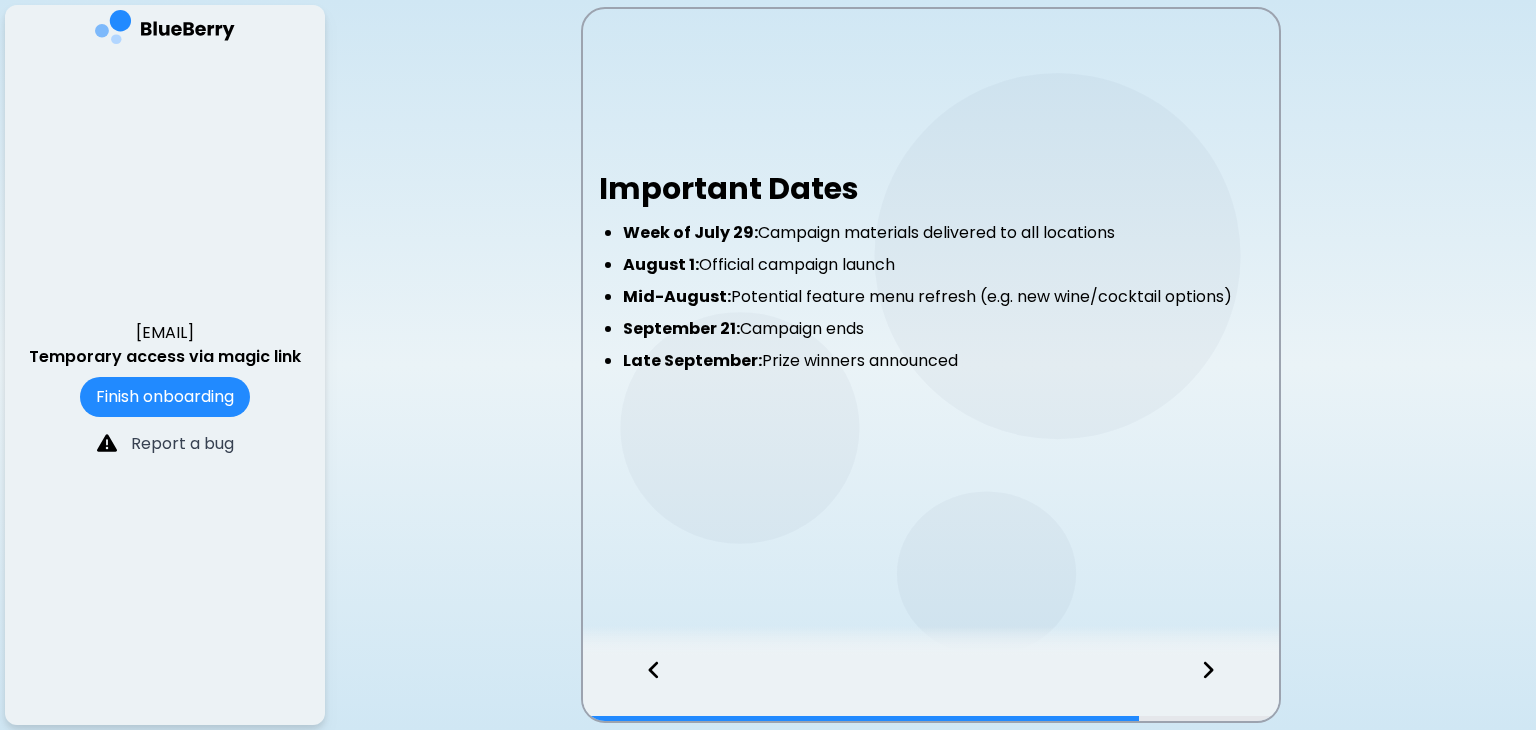 click 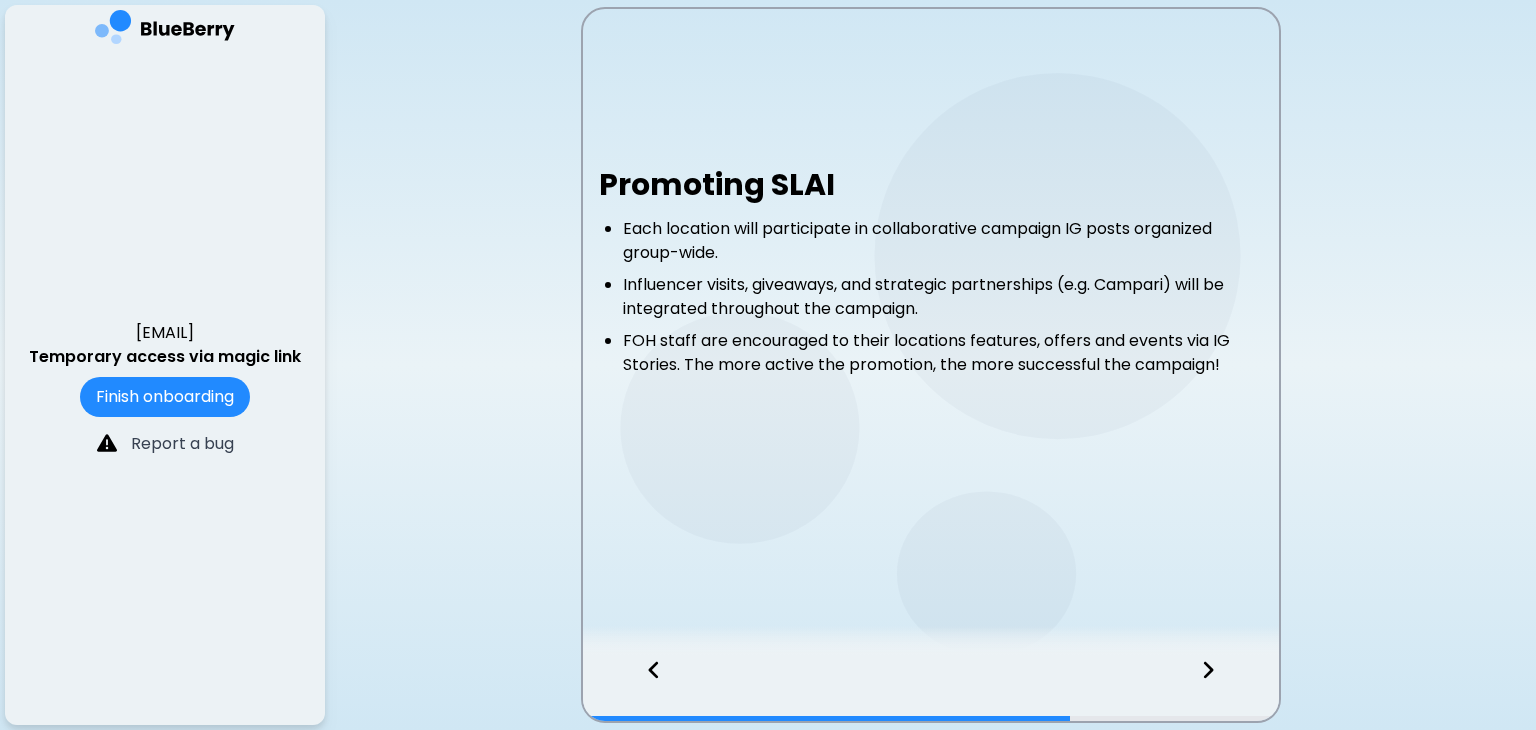 click 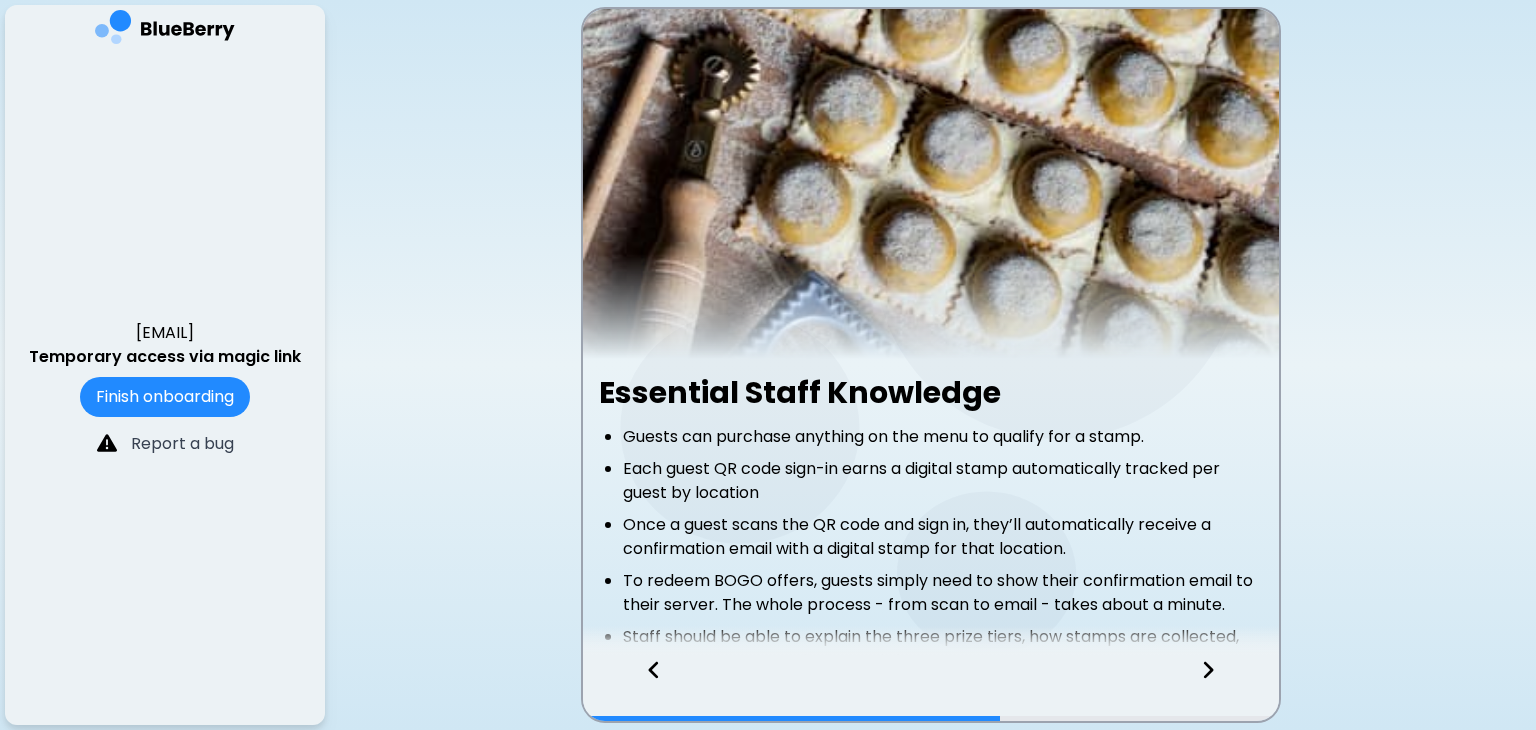click 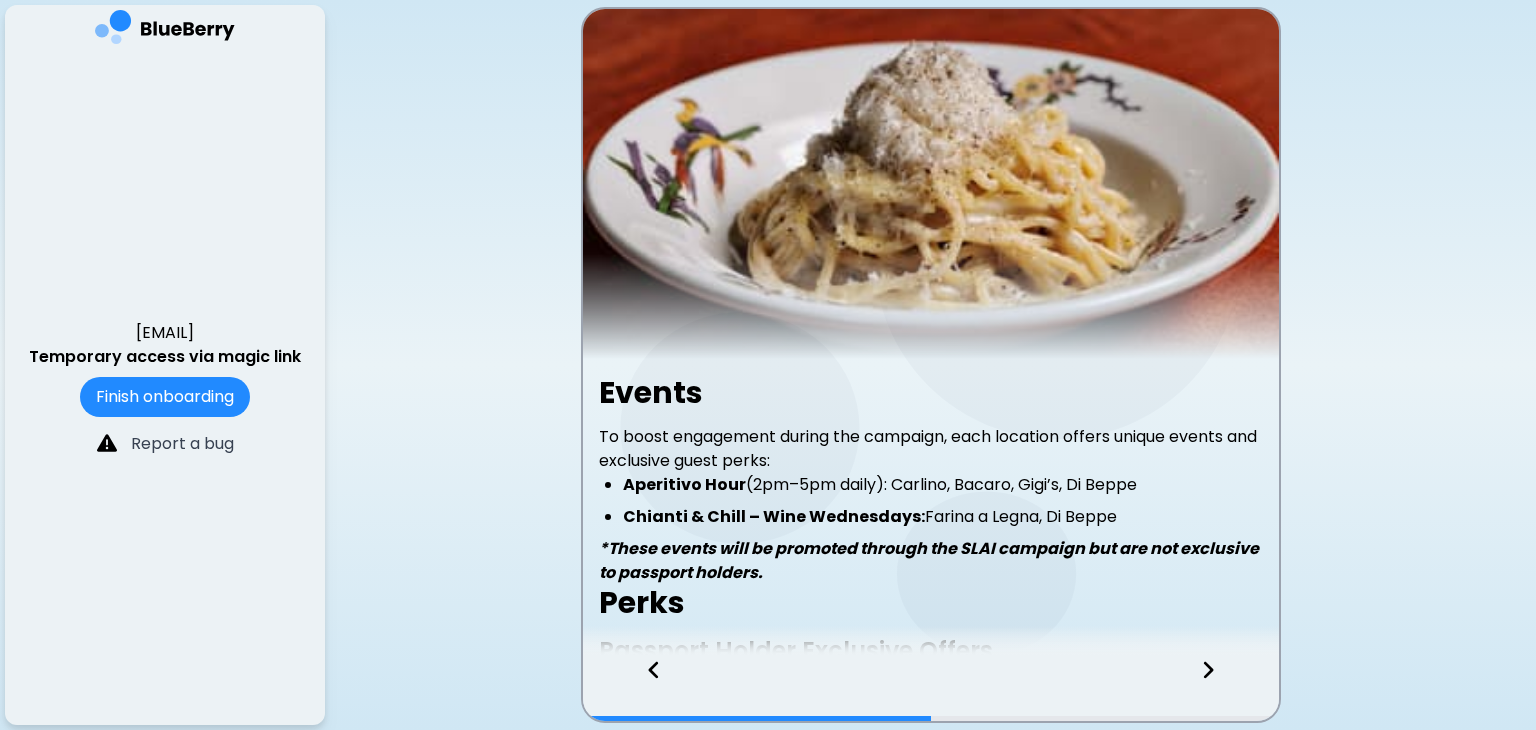 click 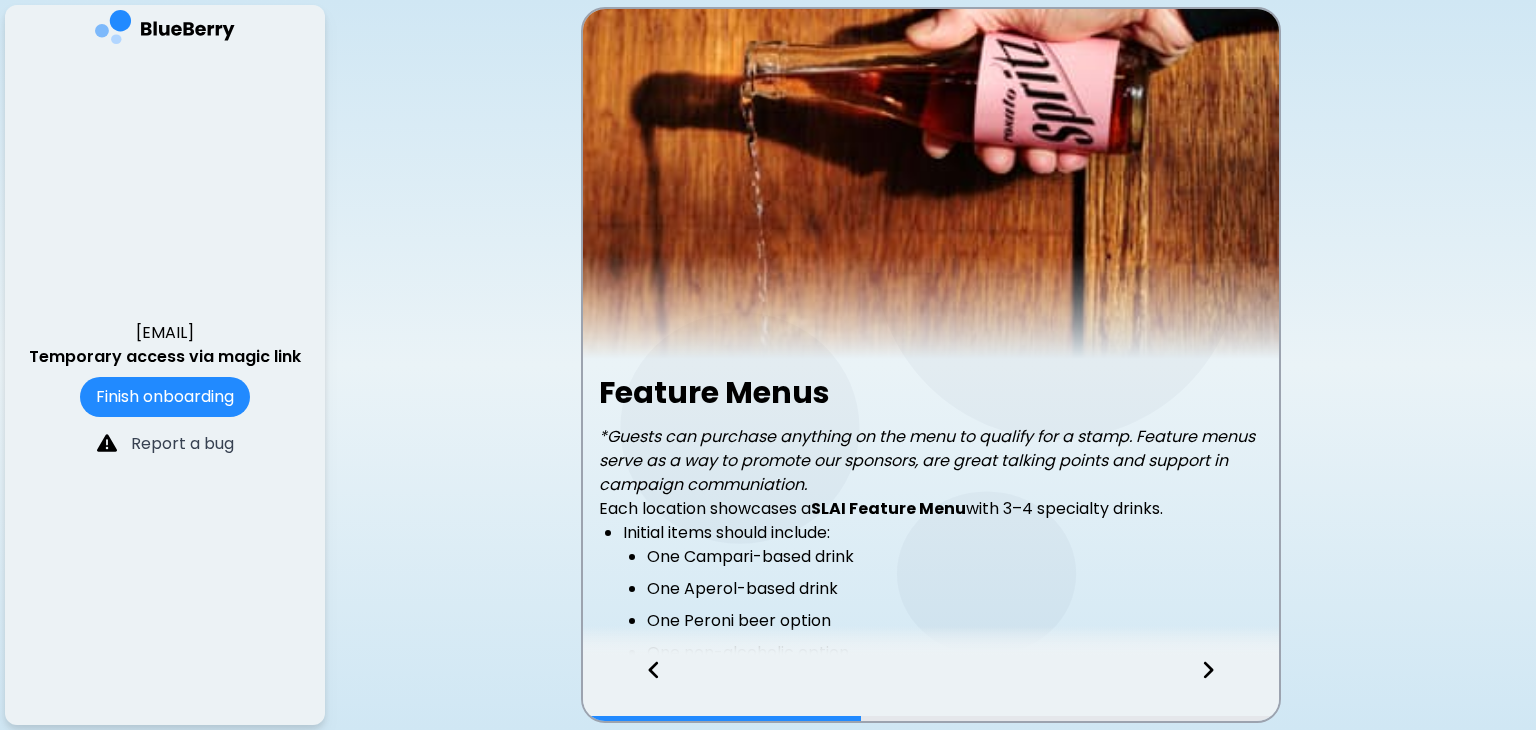 click 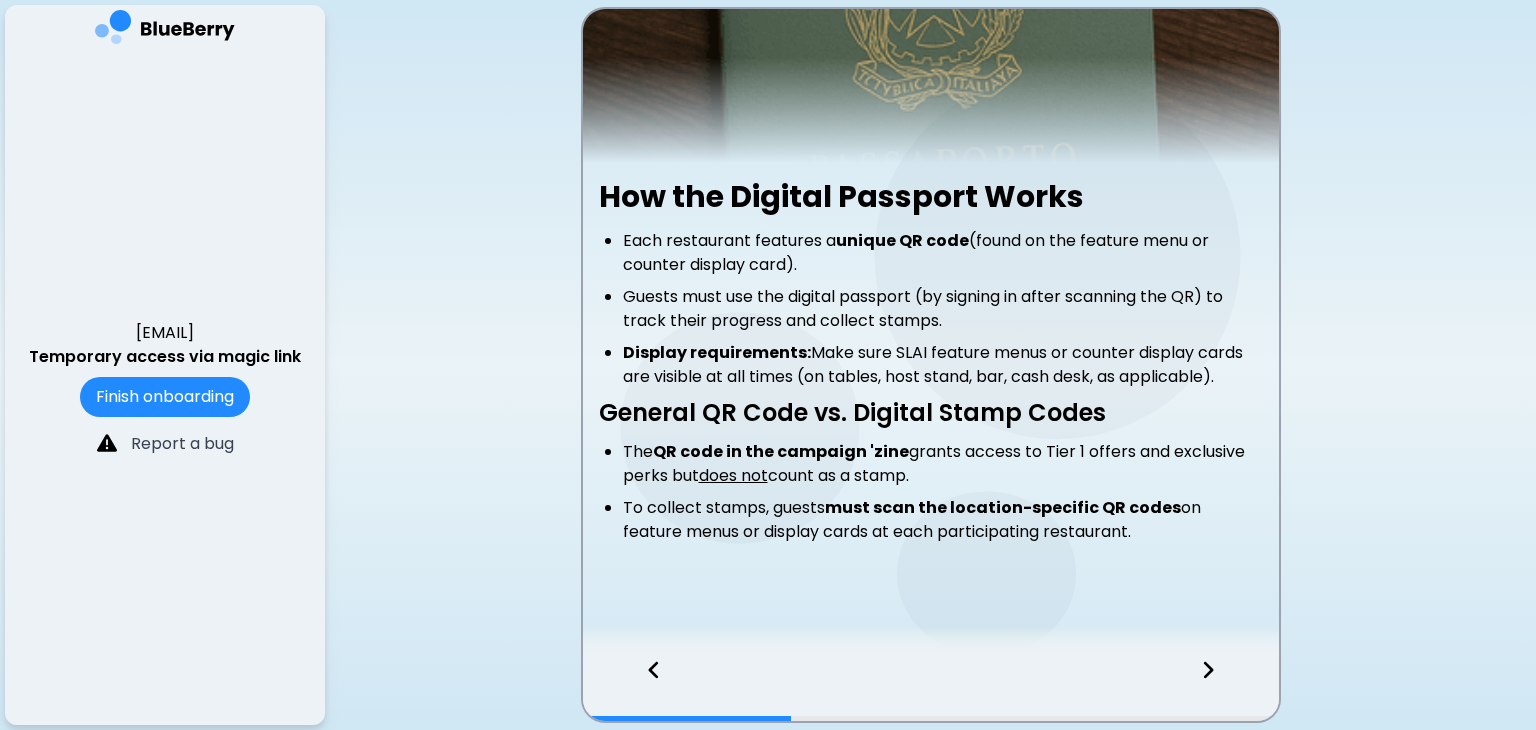 scroll, scrollTop: 212, scrollLeft: 0, axis: vertical 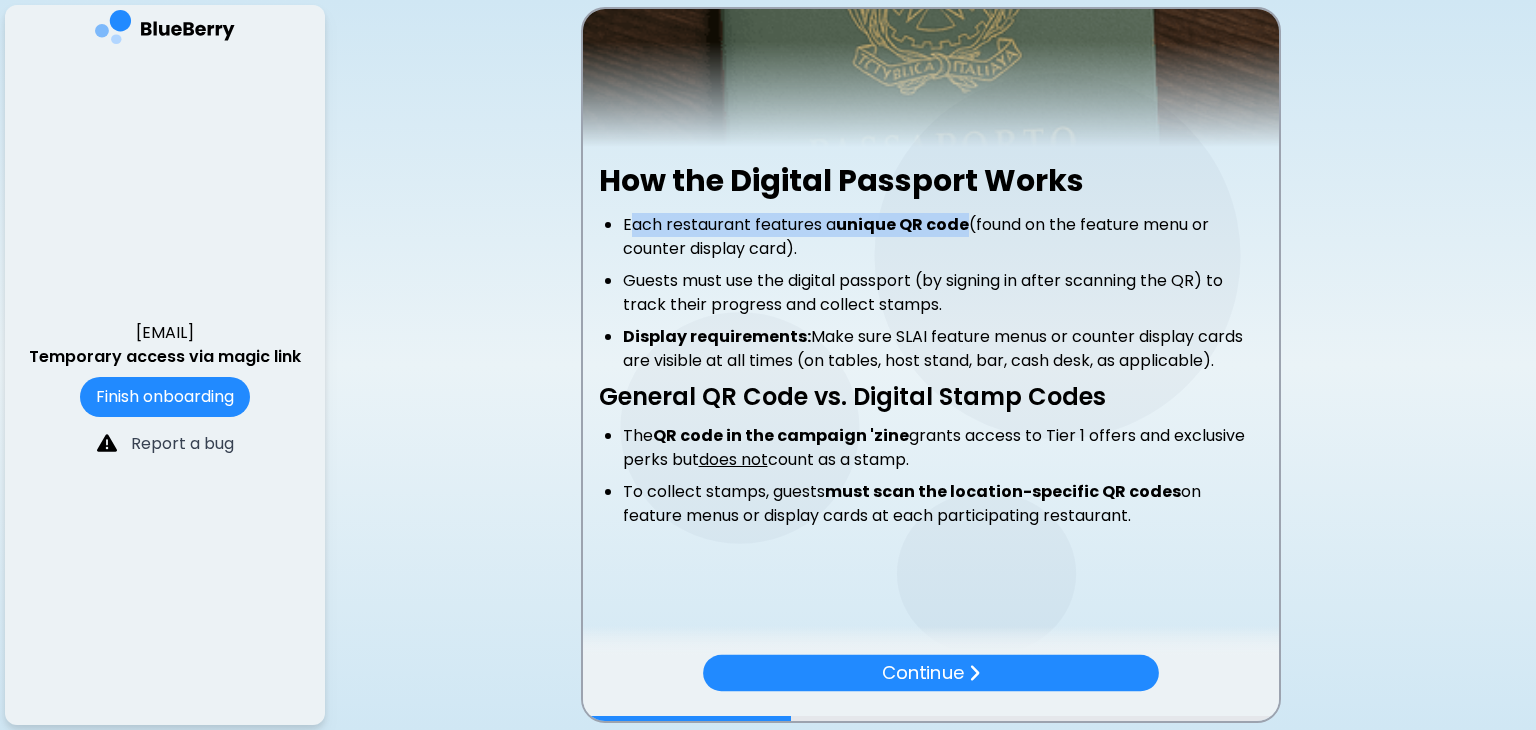 drag, startPoint x: 626, startPoint y: 224, endPoint x: 960, endPoint y: 224, distance: 334 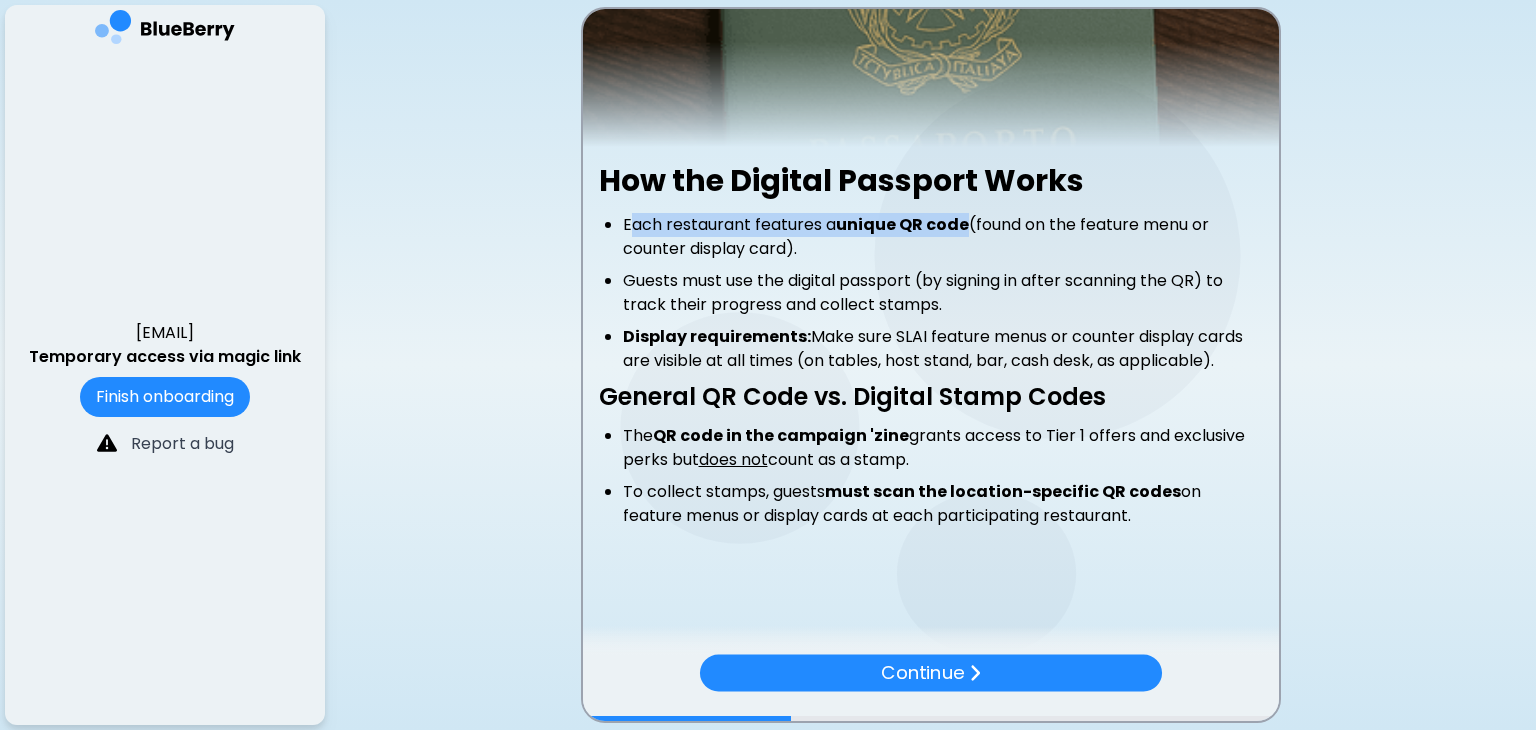 copy on "ach restaurant features a  unique QR code" 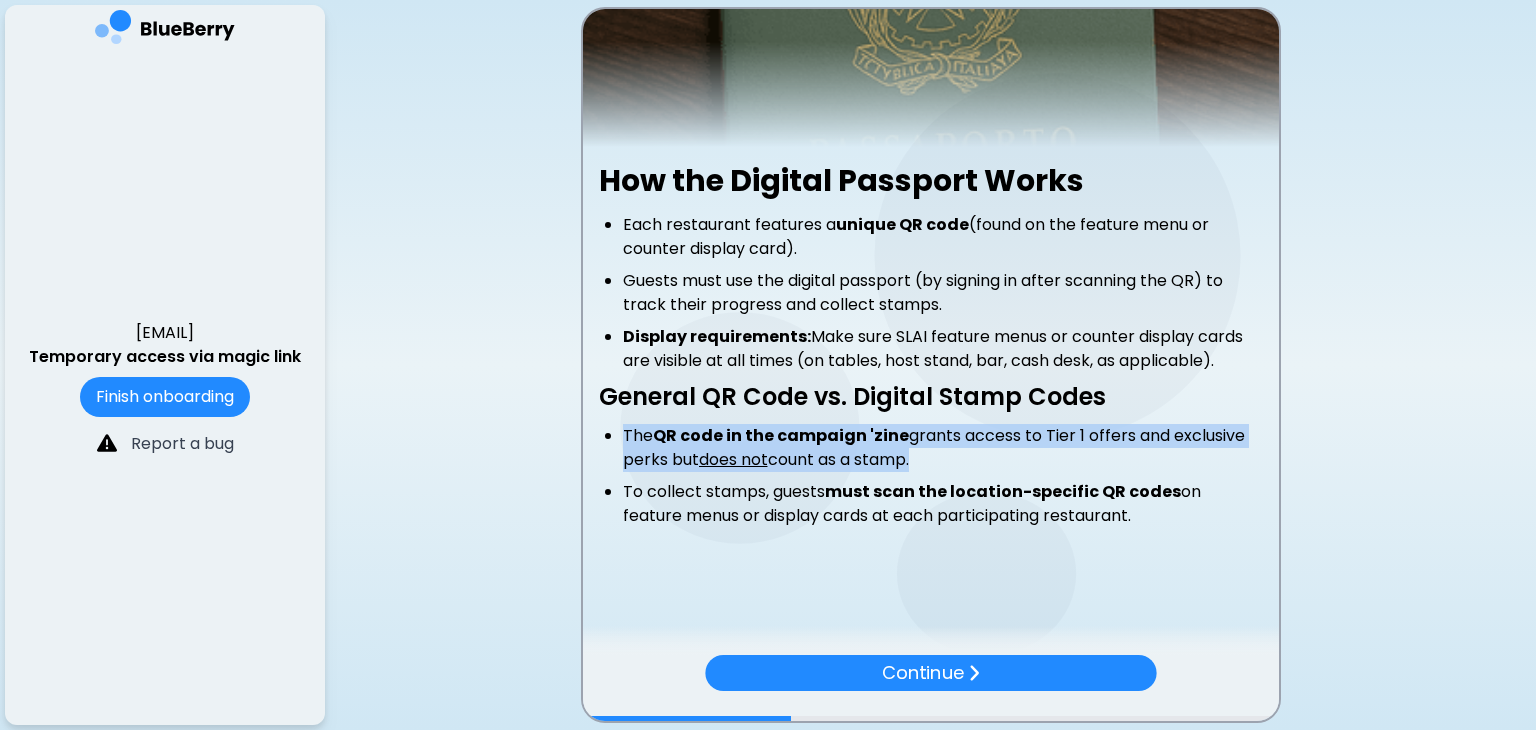 drag, startPoint x: 623, startPoint y: 436, endPoint x: 912, endPoint y: 467, distance: 290.65787 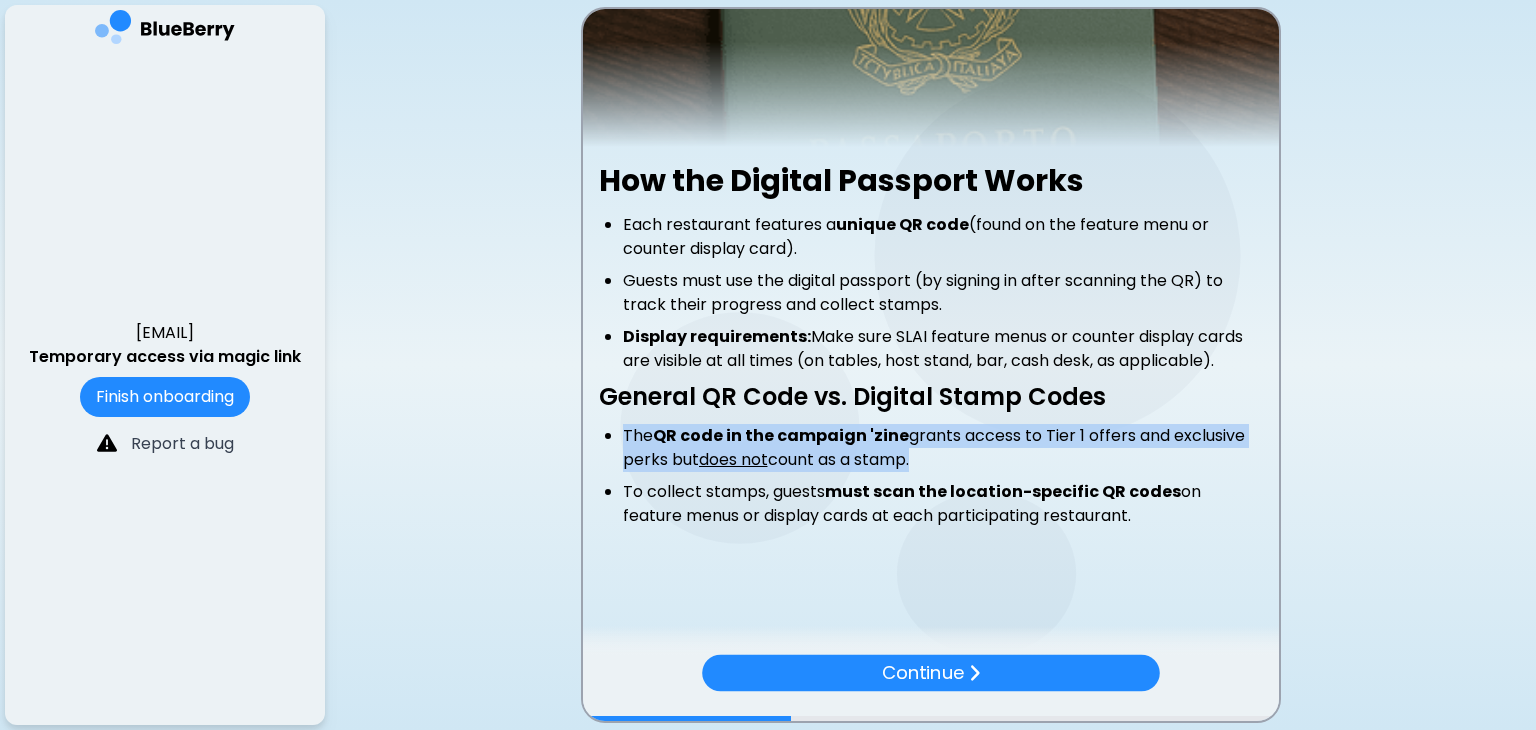copy on "The  QR code in the campaign 'zine  grants access to Tier 1 offers and exclusive perks but  does not  count as a stamp" 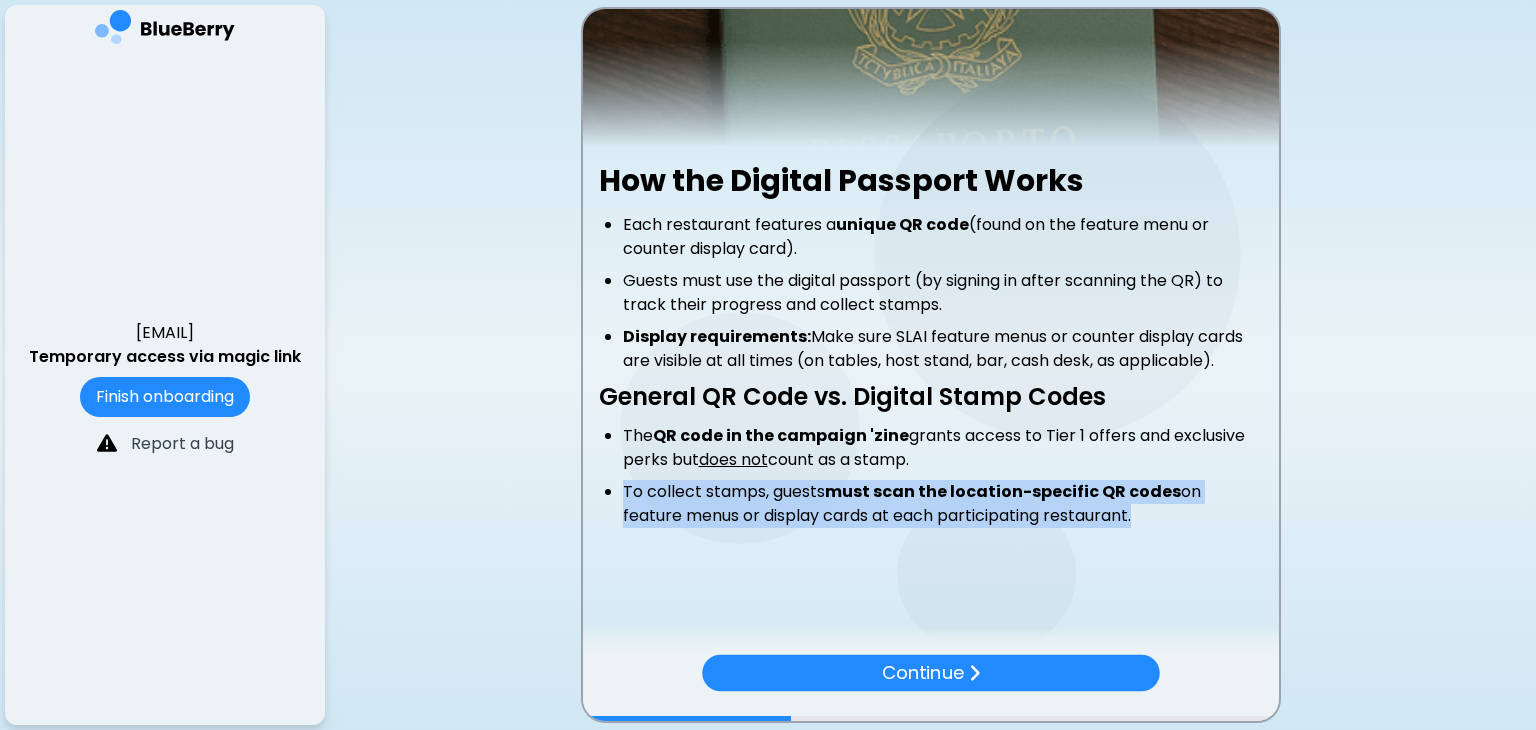 drag, startPoint x: 624, startPoint y: 493, endPoint x: 1068, endPoint y: 520, distance: 444.8202 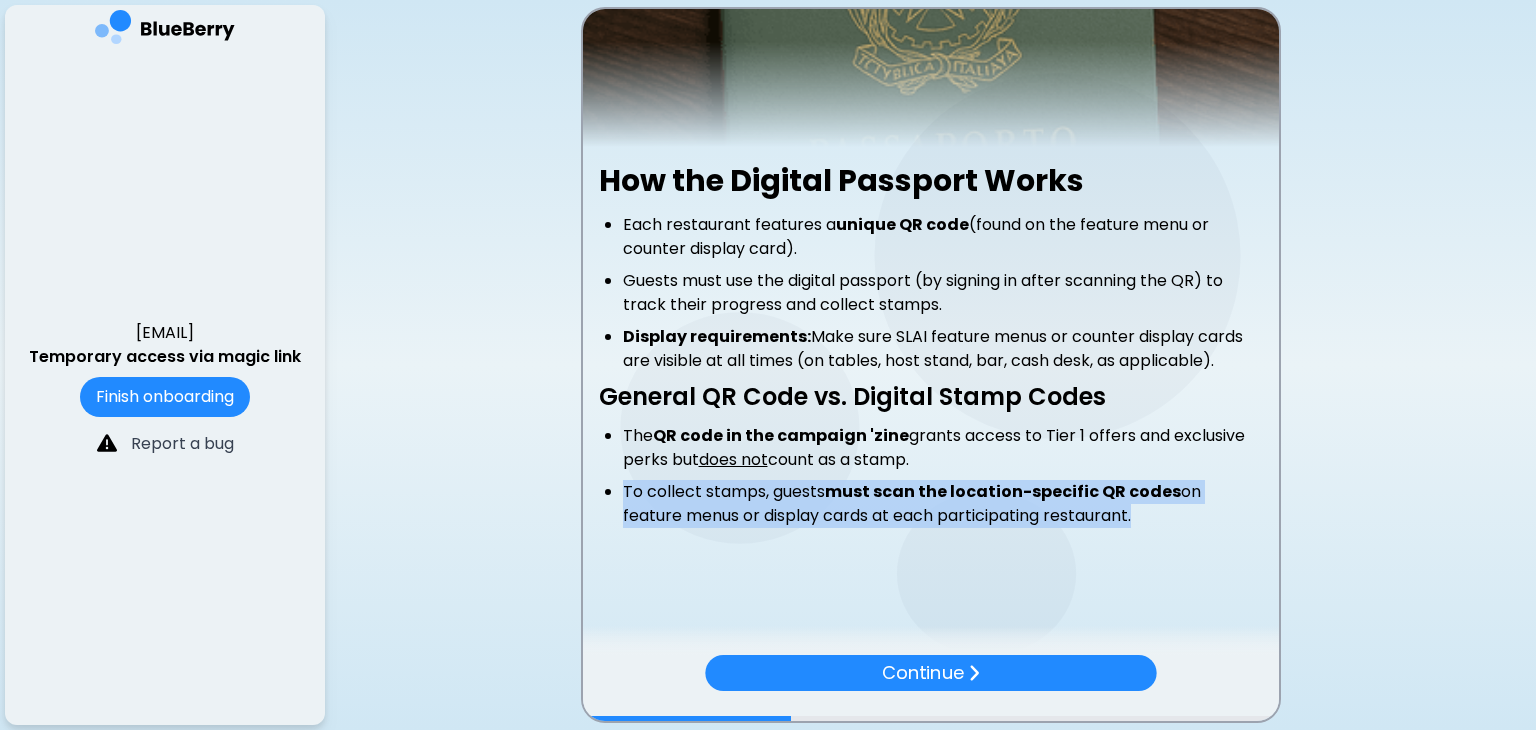 copy on "To collect stamps, guests  must scan the location-specific QR codes  on feature menus or display cards at each participating restaurant" 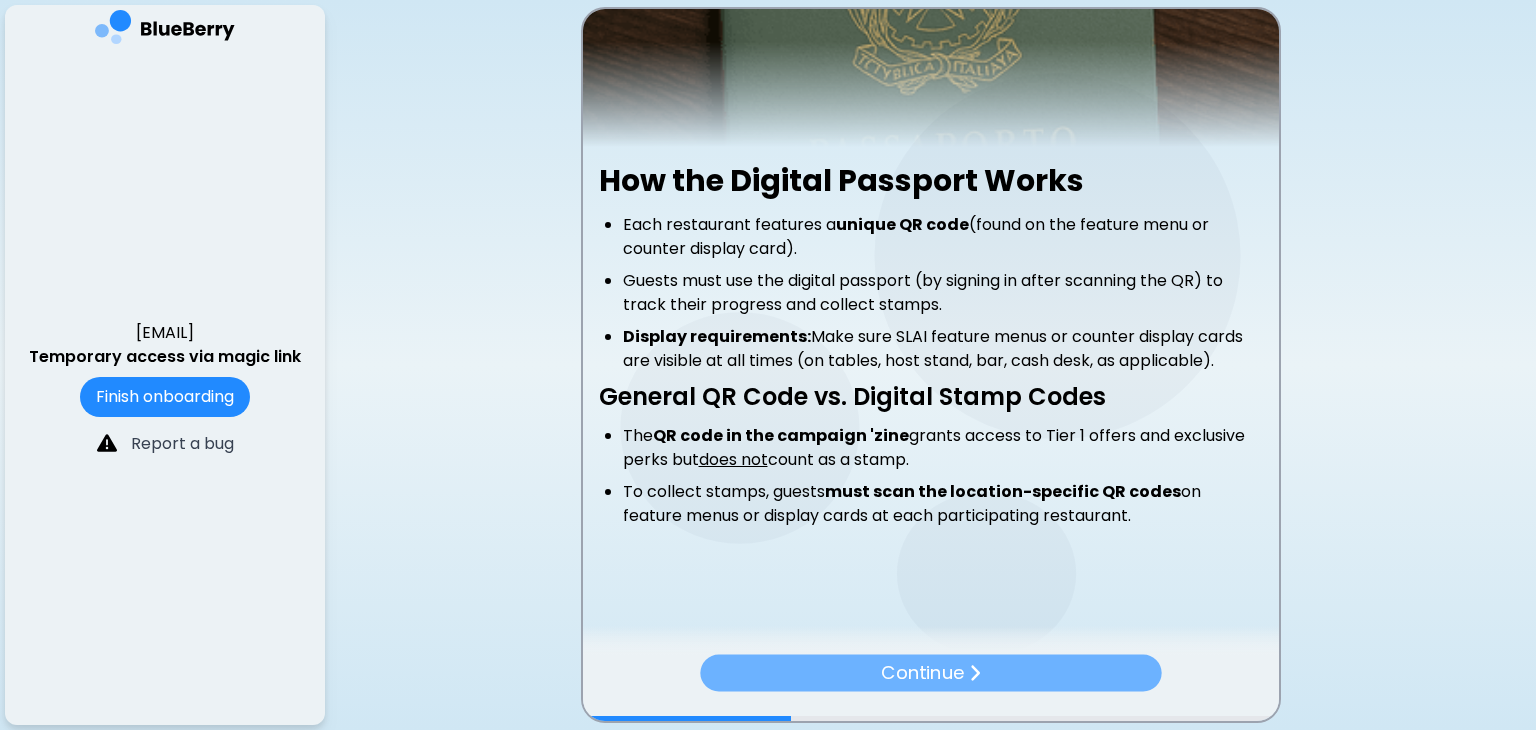 click on "Continue" at bounding box center [922, 672] 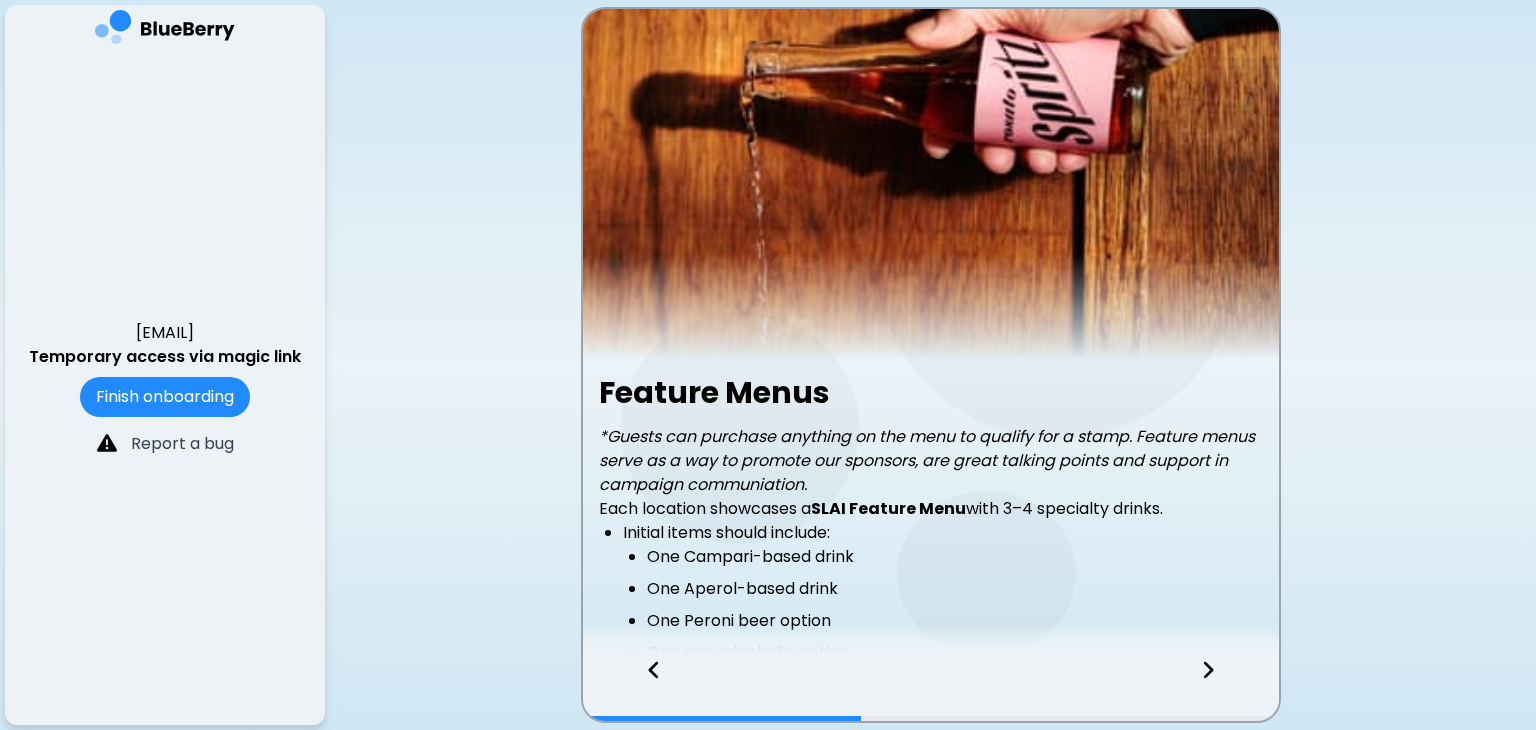 click at bounding box center [644, 688] 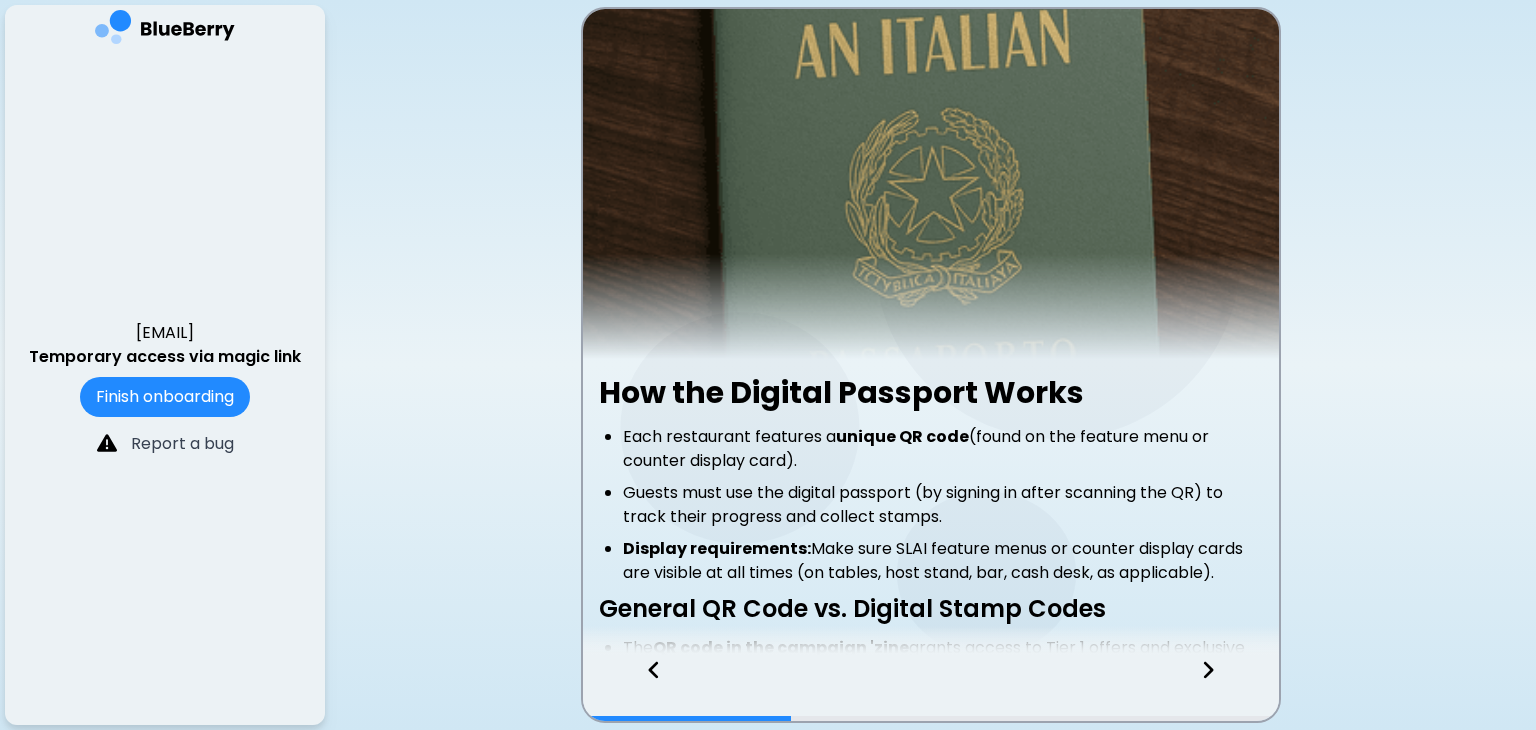 click at bounding box center [644, 688] 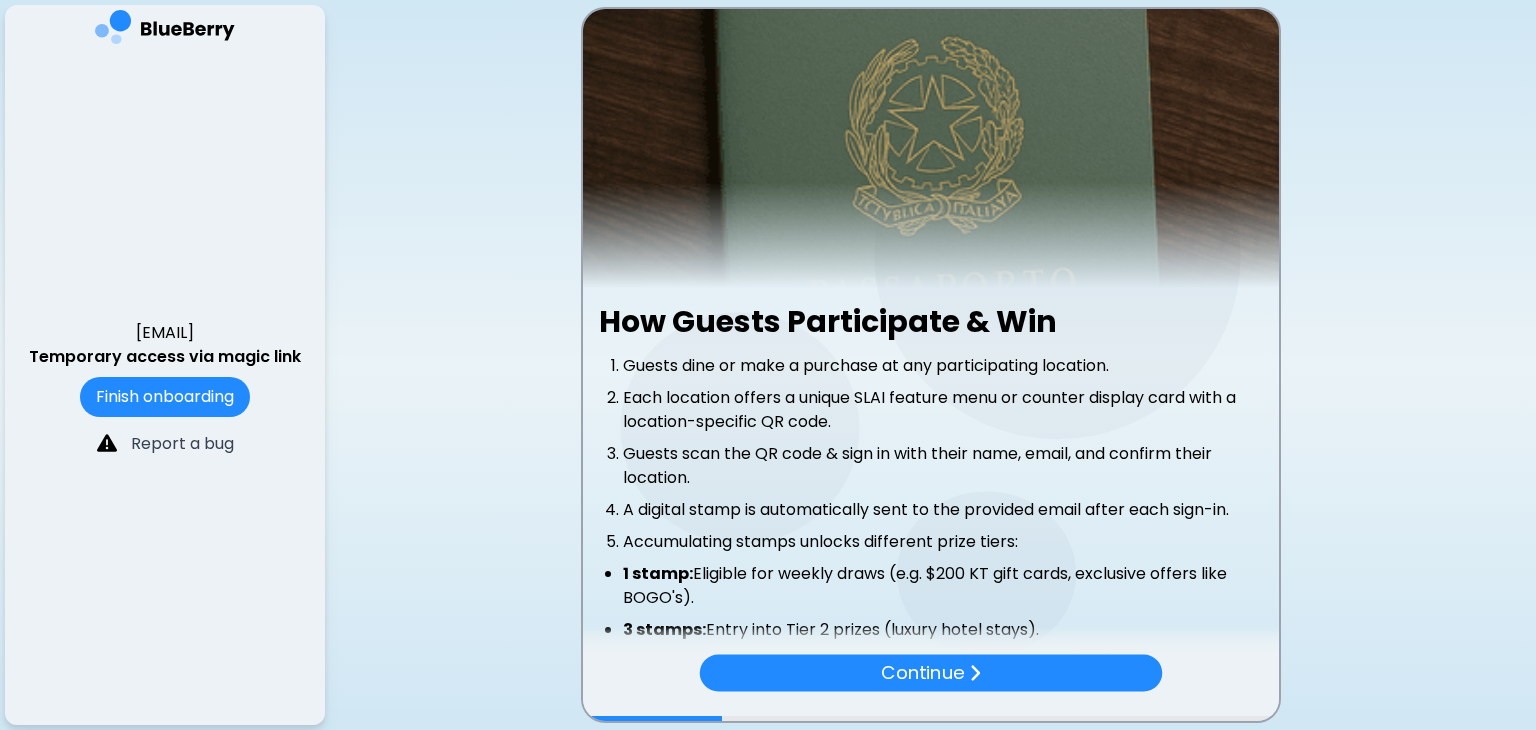 scroll, scrollTop: 130, scrollLeft: 0, axis: vertical 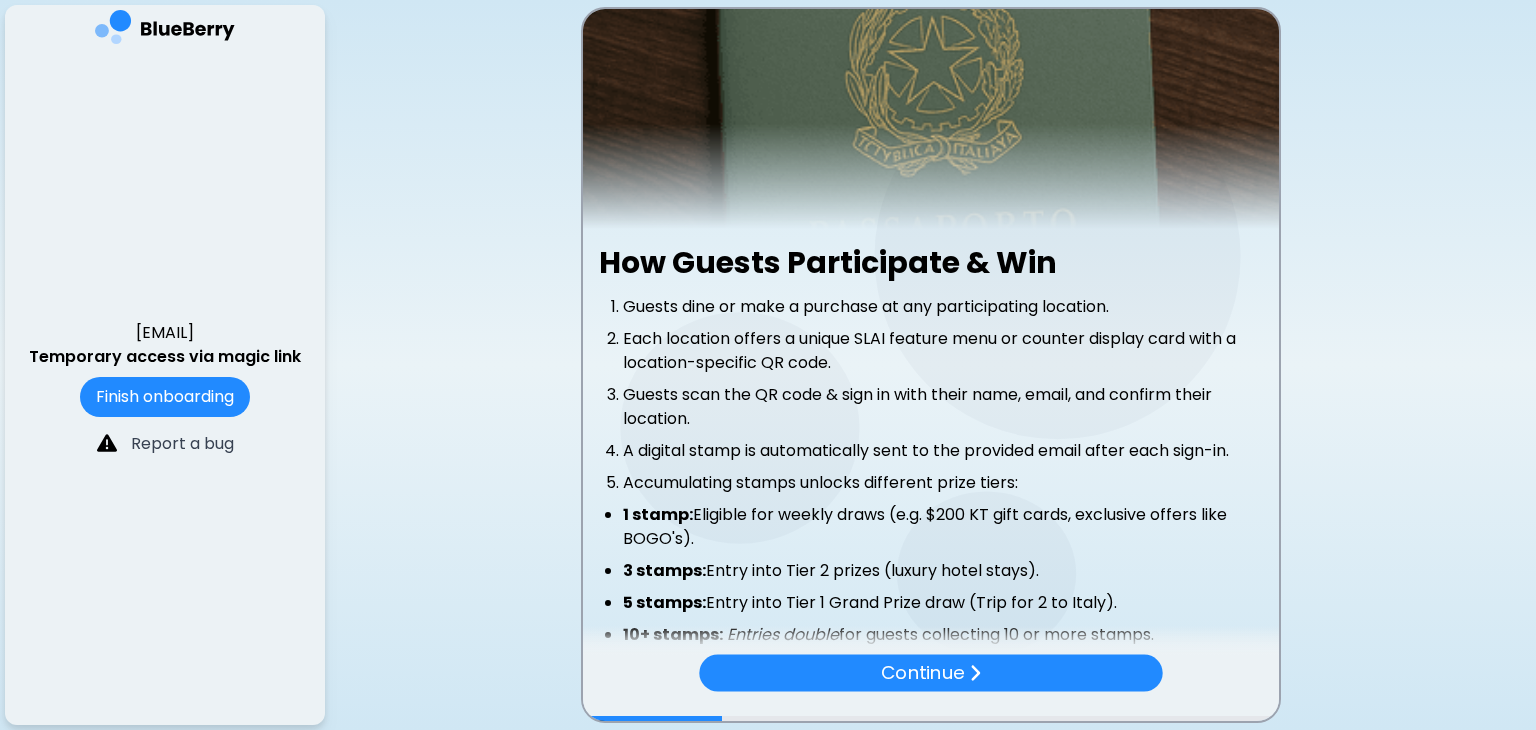 click on "How Guests Participate & Win
Guests dine or make a purchase at any participating location.
Each location offers a unique SLAI feature menu or counter display card with a location-specific QR code.
Guests scan the QR code & sign in with their [NAME], [EMAIL], and confirm their [LOCATION].
A digital stamp is automatically sent to the provided email after each sign-in.
Accumulating stamps unlocks different prize tiers:
1 stamp:  Eligible for weekly draws (e.g. $200 KT gift cards, exclusive offers like BOGO's).
3 stamps:  Entry into Tier 2 prizes (luxury hotel stays).
5 stamps:  Entry into Tier 1 Grand Prize draw (Trip for 2 to Italy).
10+ stamps:   Entries double  for guests collecting 10 or more stamps.
Prizes
Tier 1
Grand Prize: Trip for 2 to Italy courtesy of Kitchen Table Group
Tier 2
2-night Whistler luxury stay courtesy of Outpost
1-night stay at the Hyatt with breakfast for 2 at Carlino
Tier 3
$200 KT gift cards (weekly draws)
Continue" at bounding box center [931, 364] 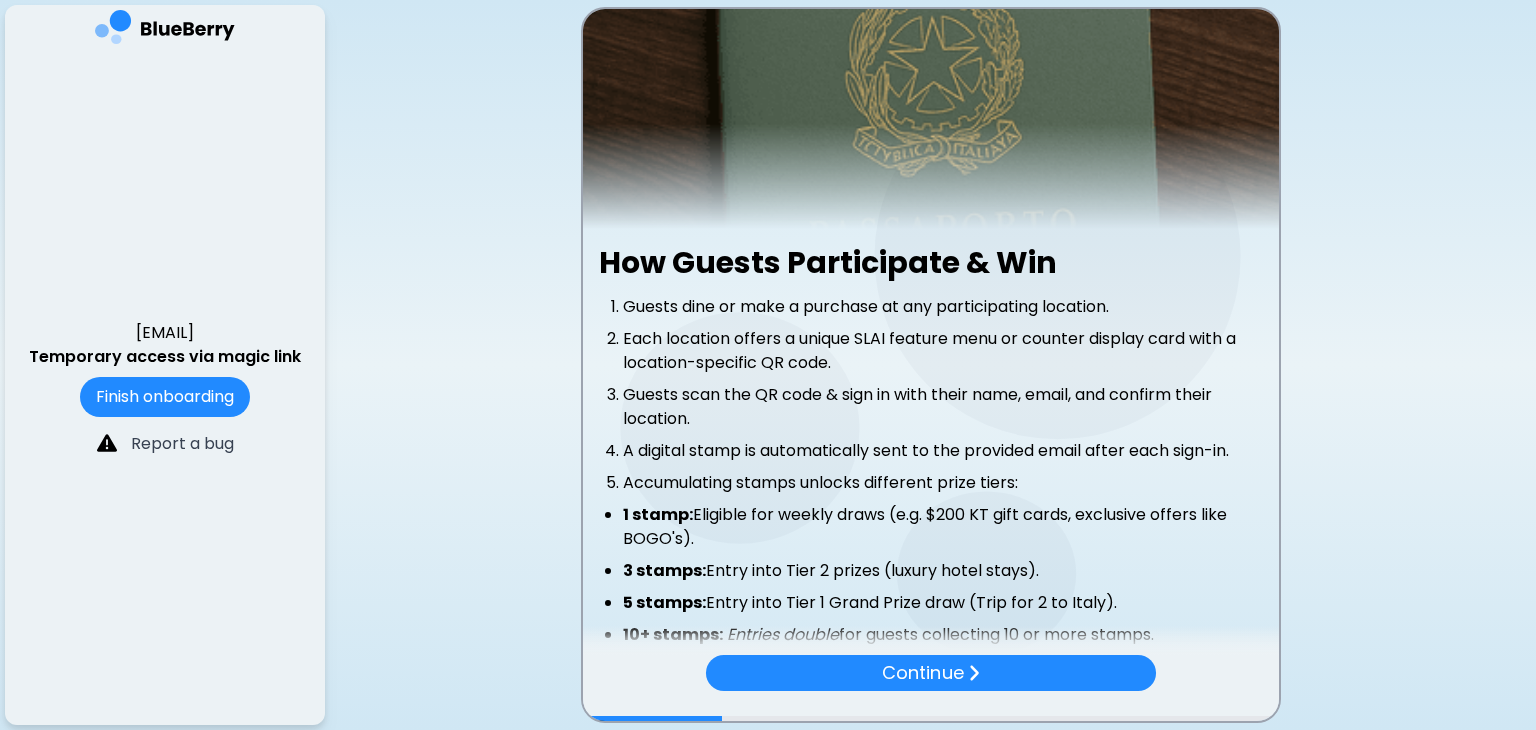 click on "Continue" at bounding box center (931, 688) 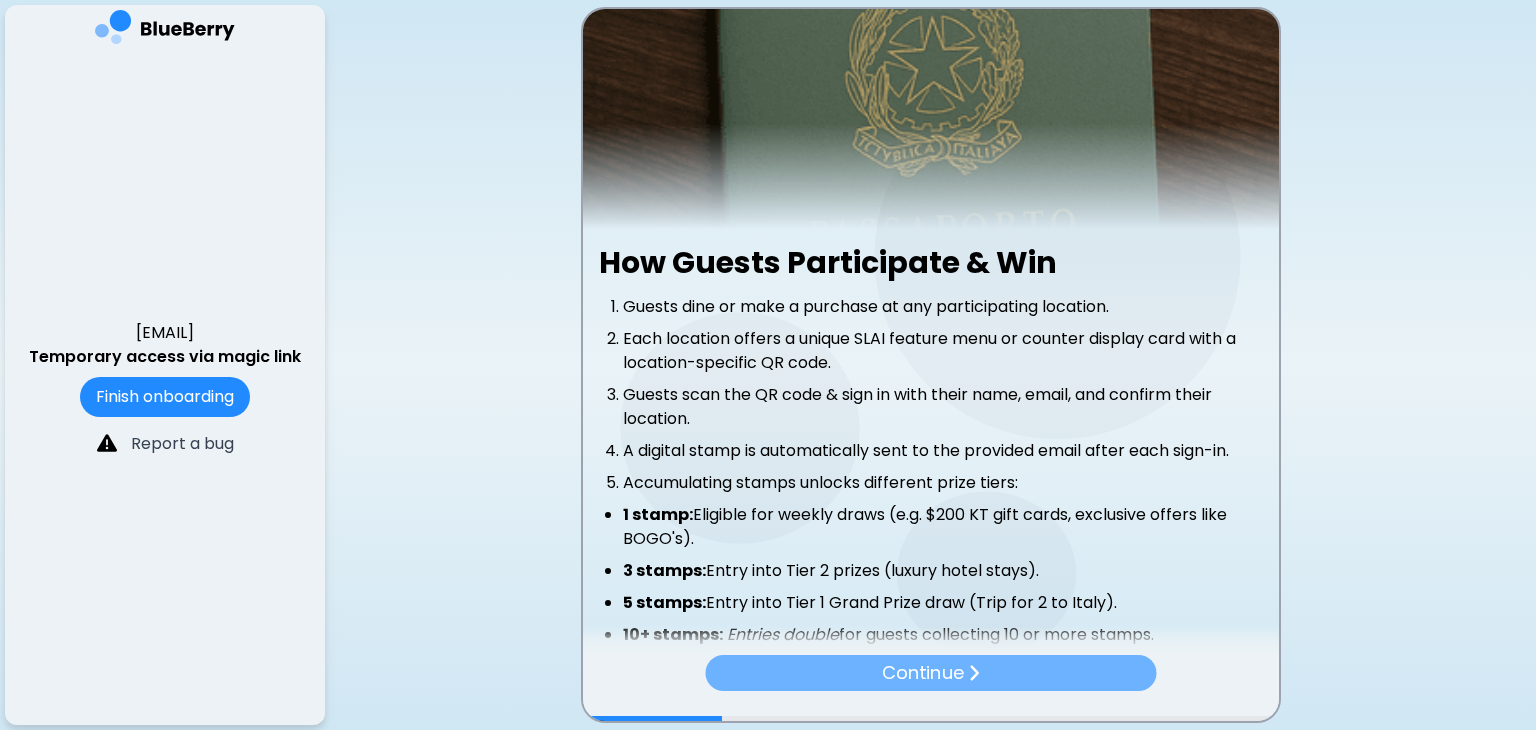 click on "Continue" at bounding box center [930, 673] 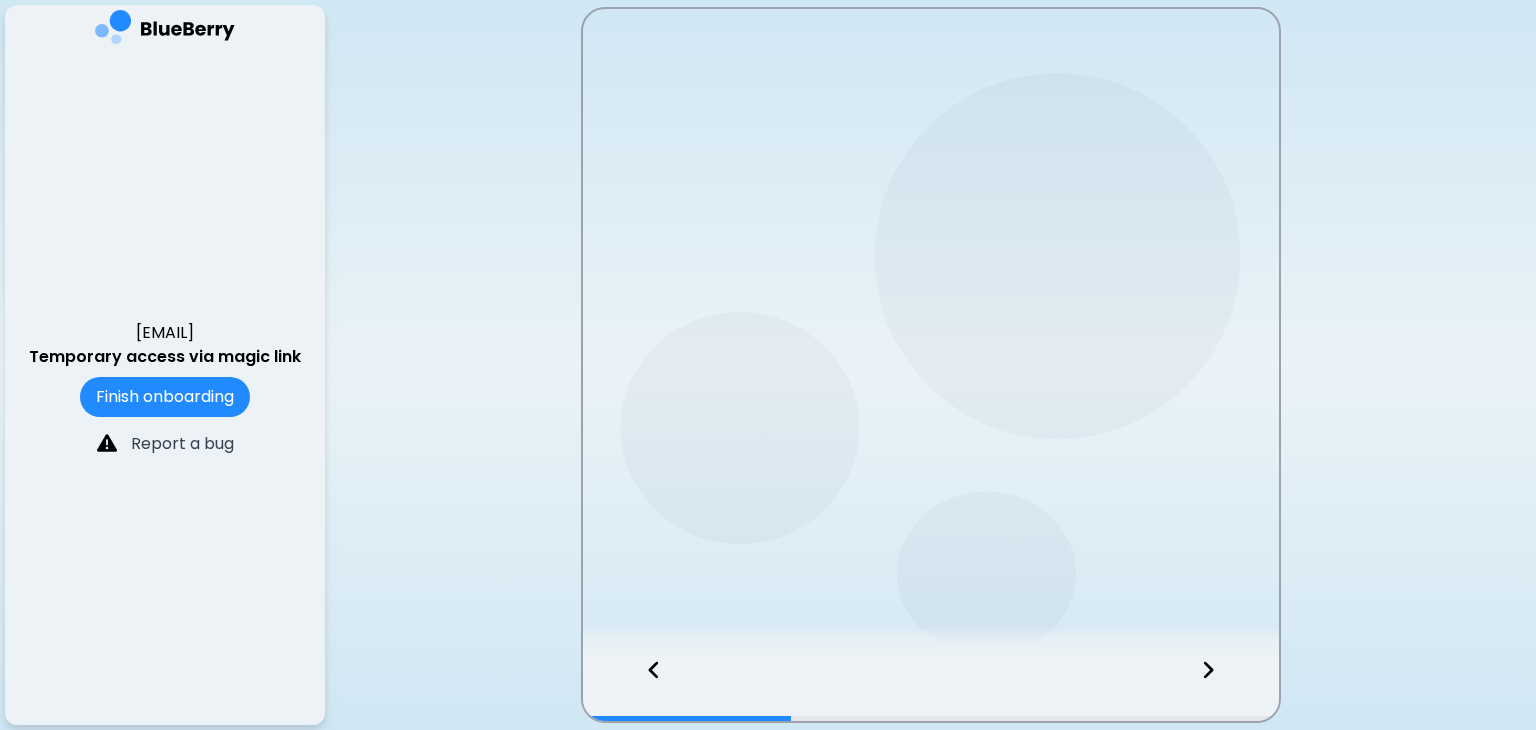 scroll, scrollTop: 0, scrollLeft: 0, axis: both 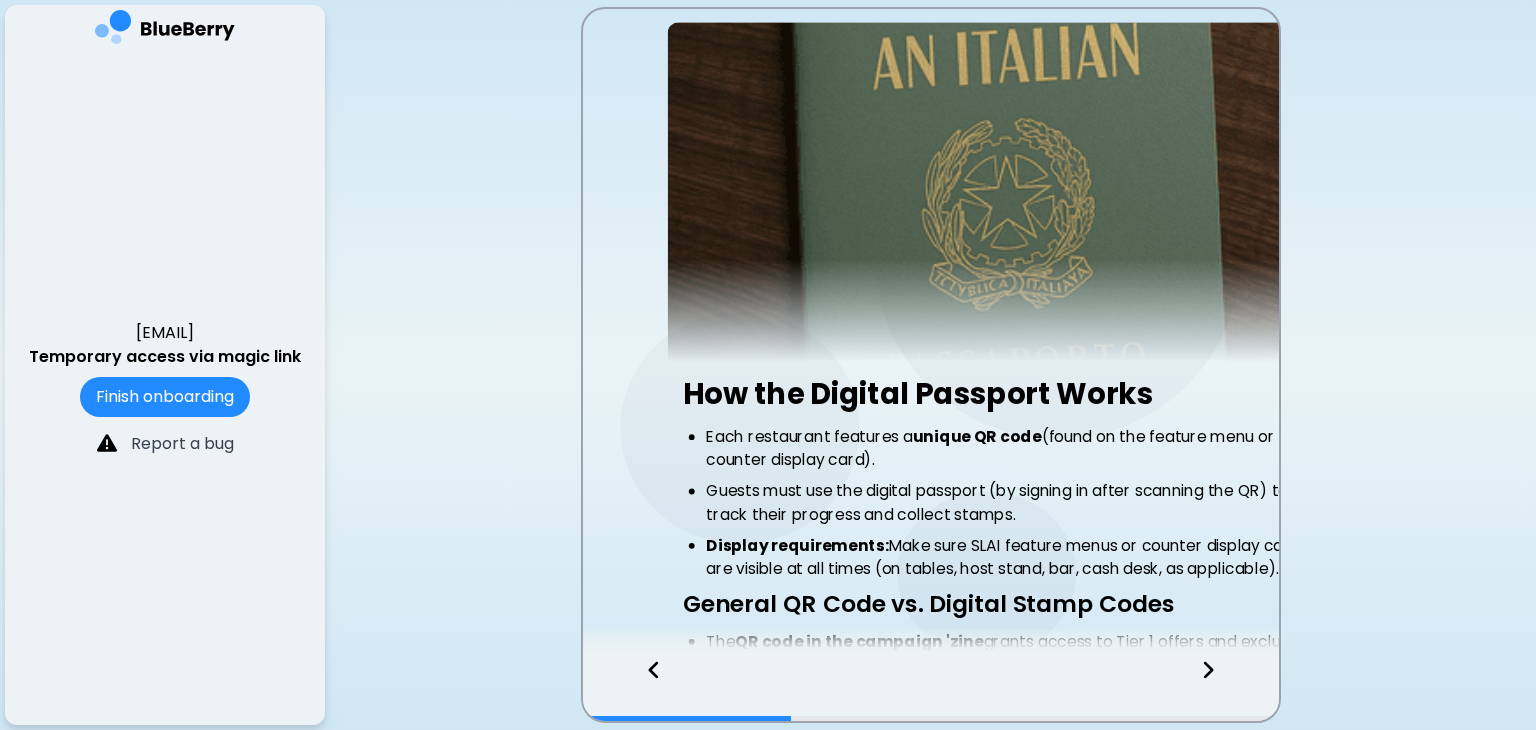 click at bounding box center [931, 688] 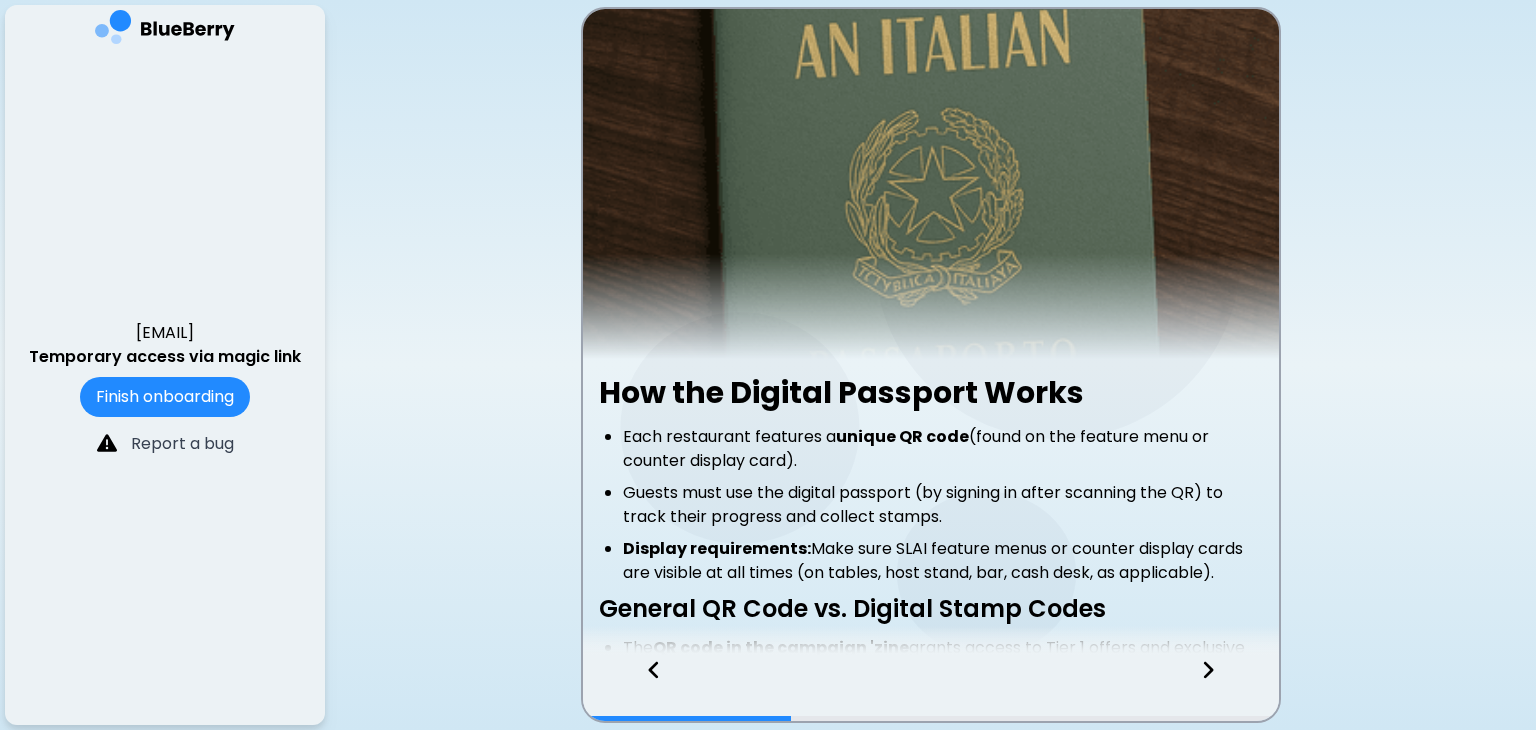 click 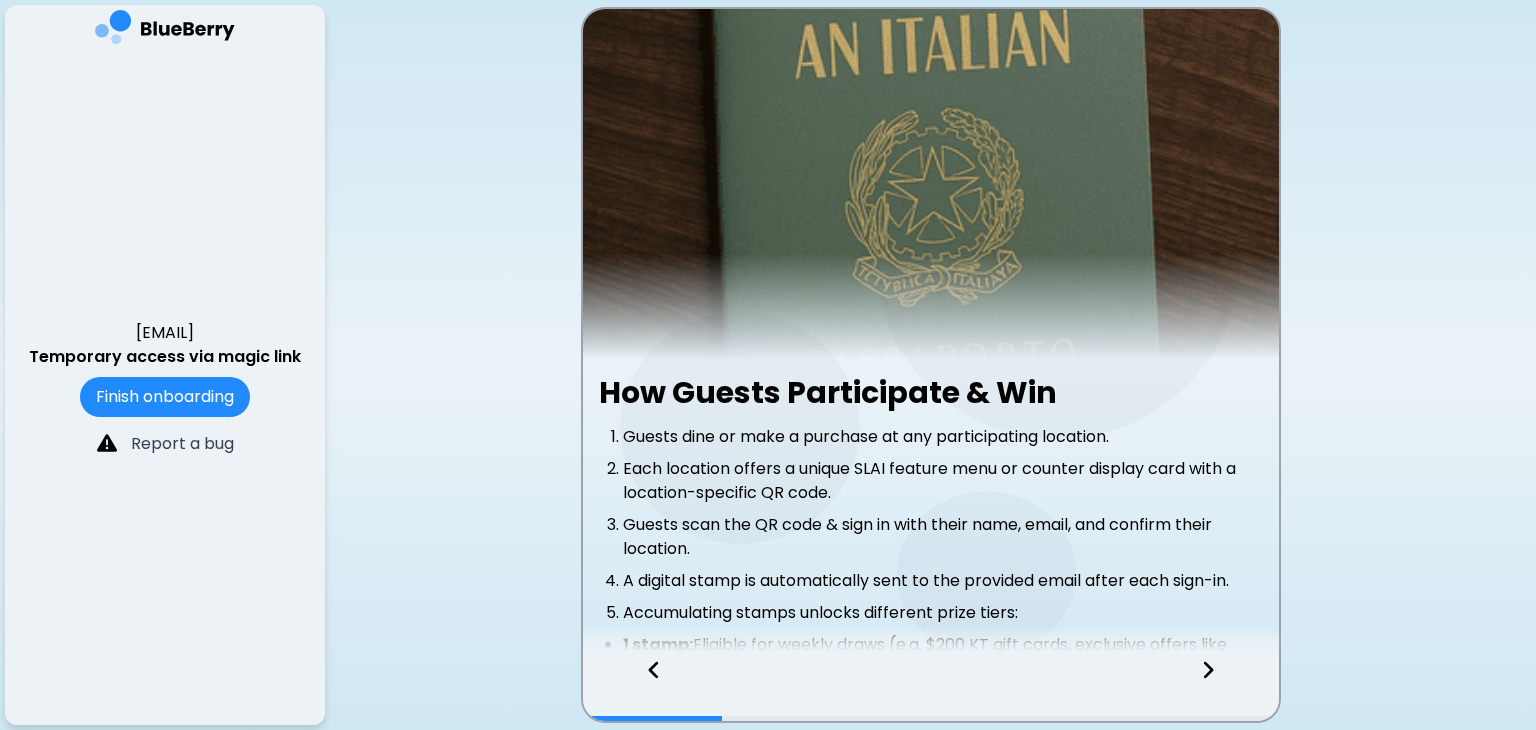 click 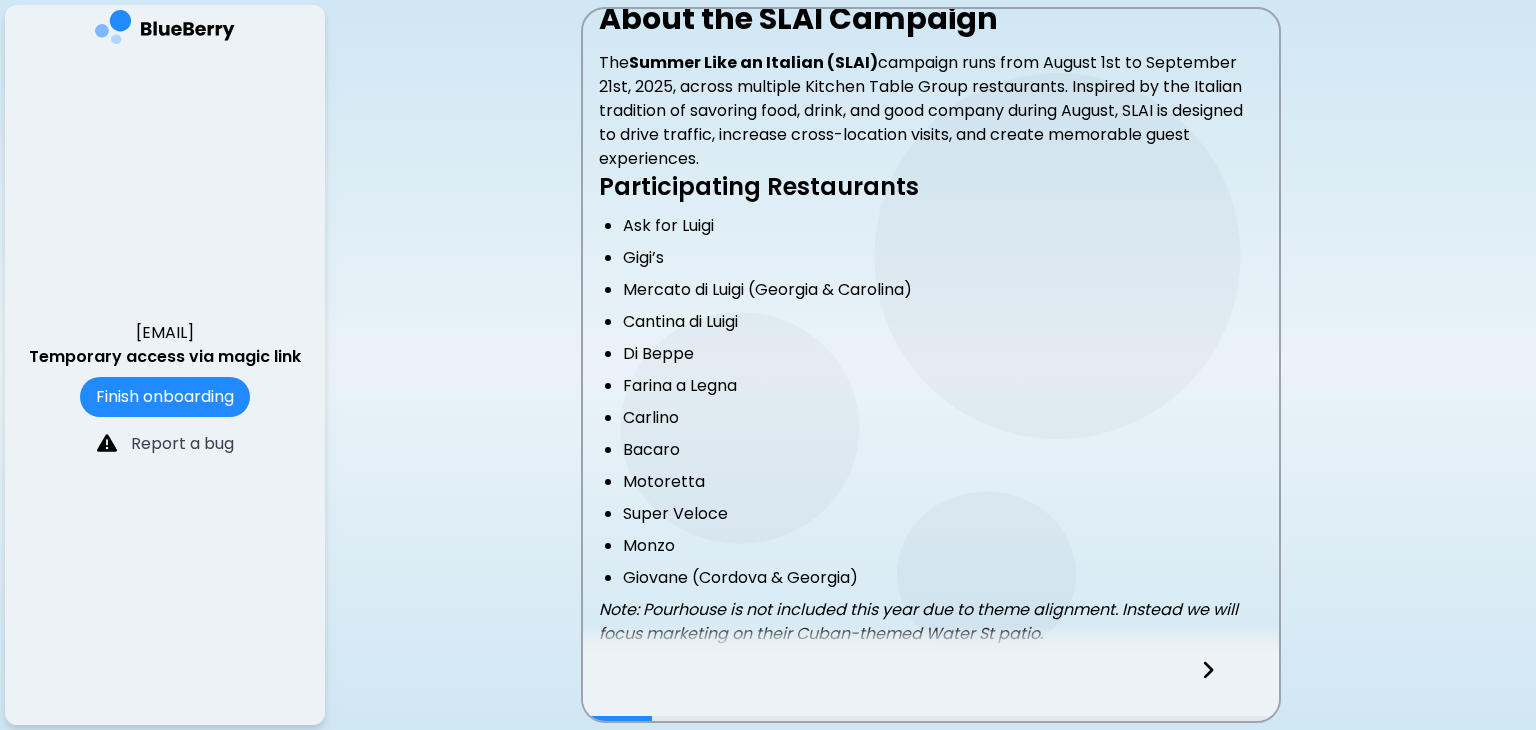 scroll, scrollTop: 493, scrollLeft: 0, axis: vertical 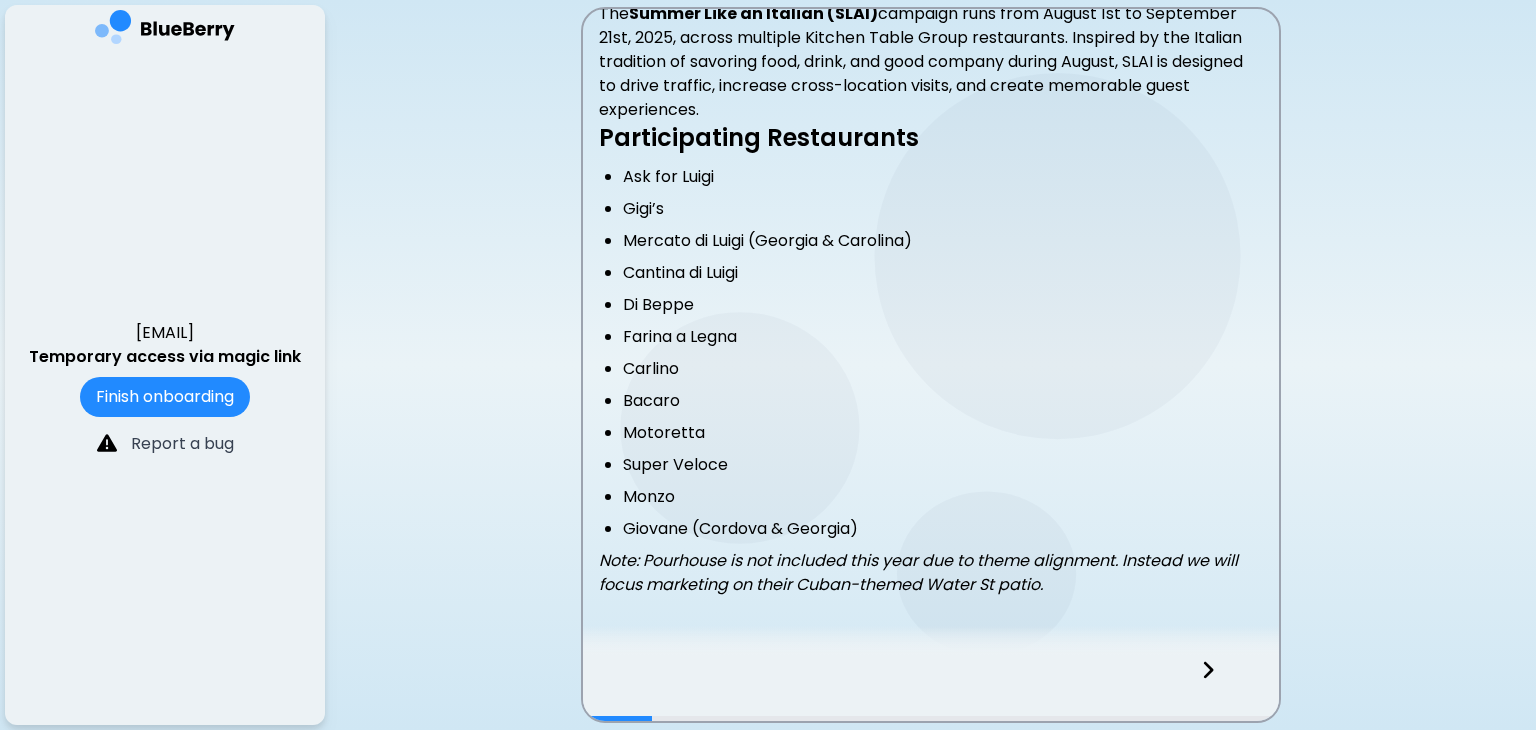 click at bounding box center (1220, 688) 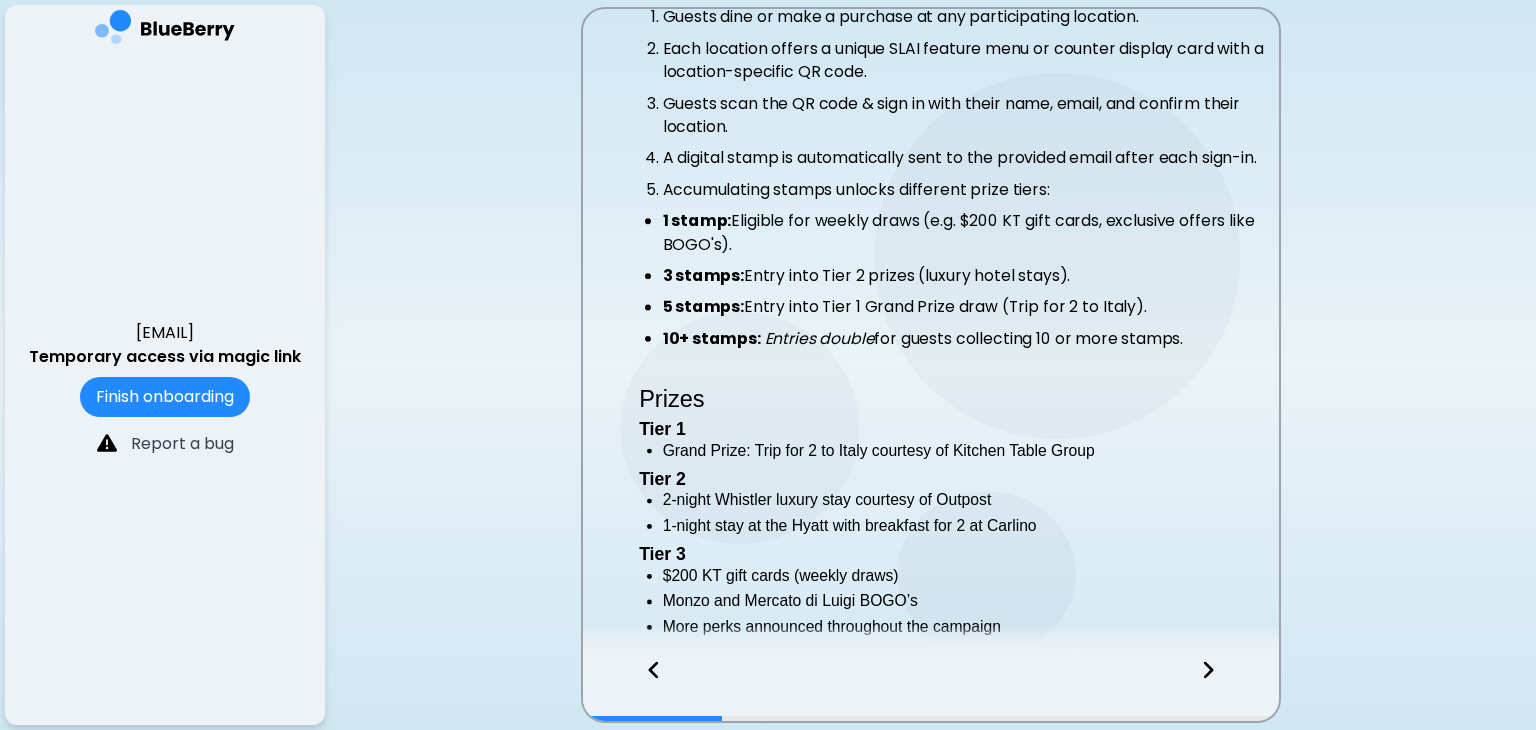 scroll, scrollTop: 0, scrollLeft: 0, axis: both 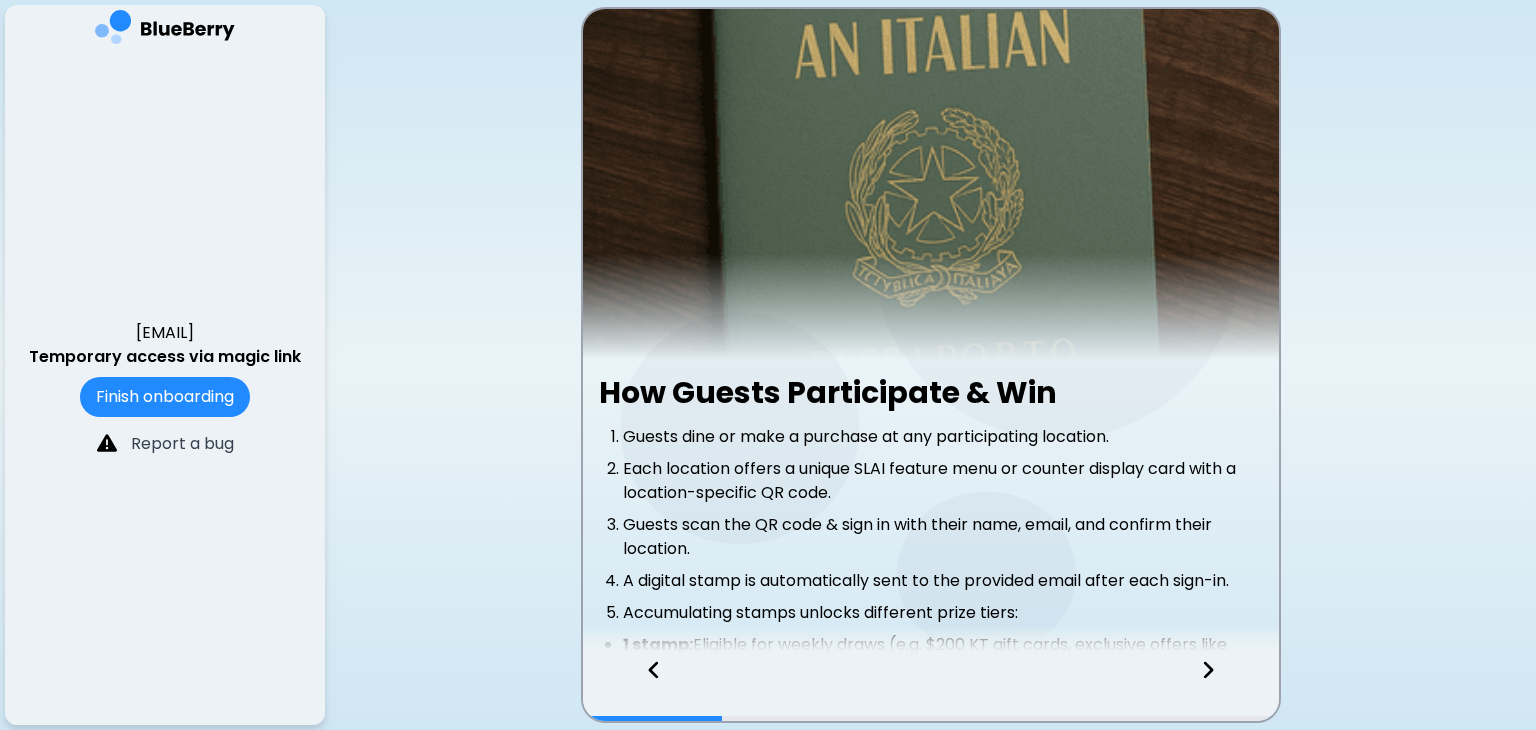 click at bounding box center (1220, 688) 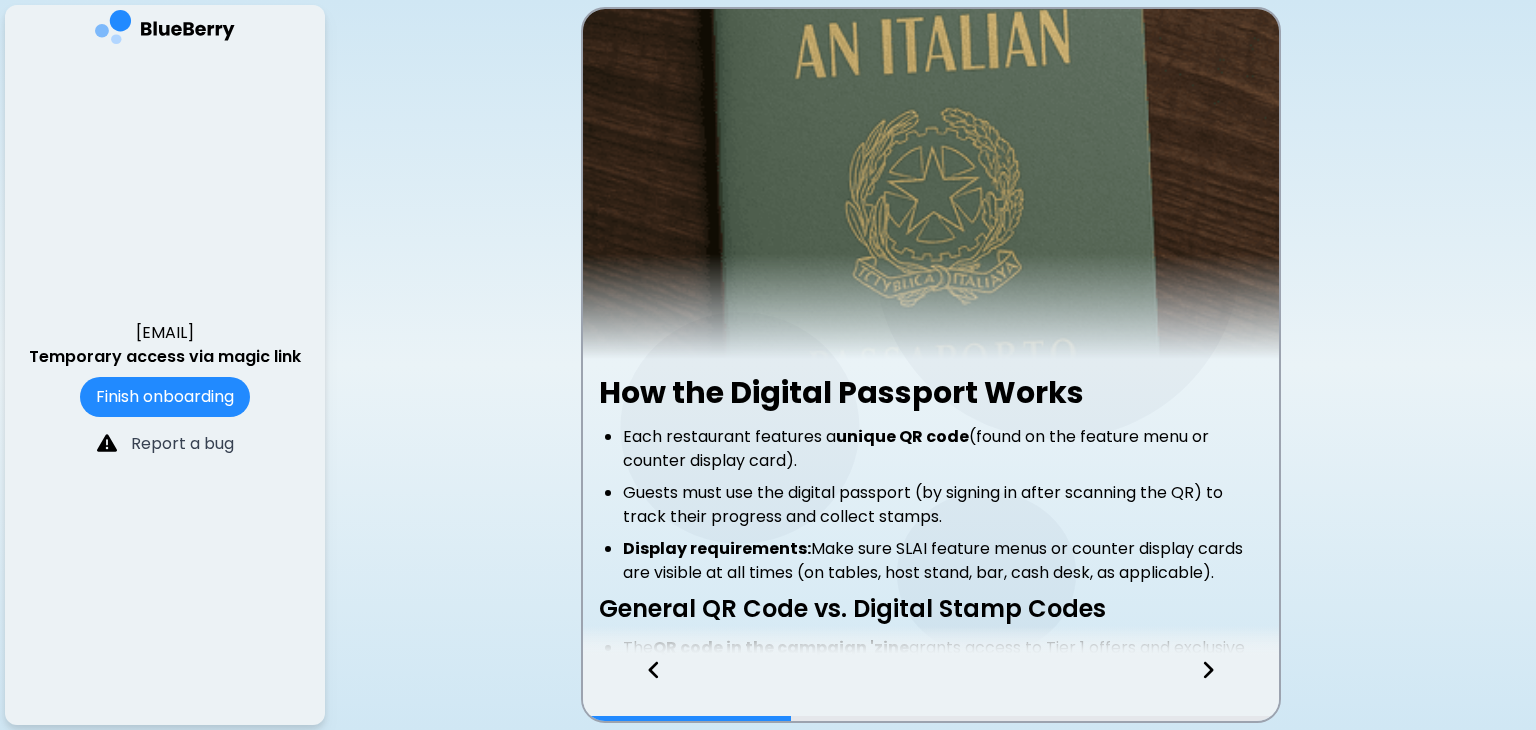 click at bounding box center [1220, 688] 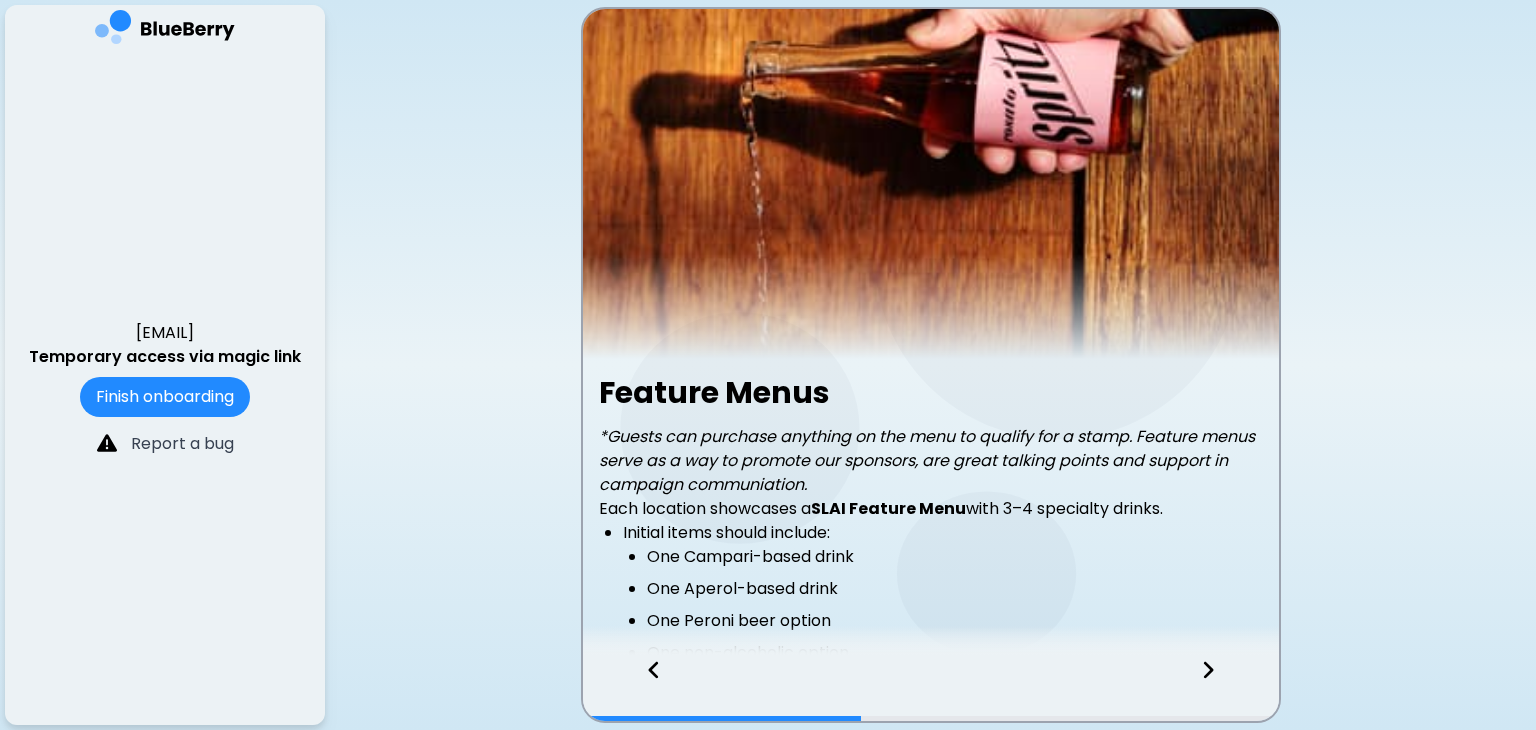click at bounding box center [1220, 688] 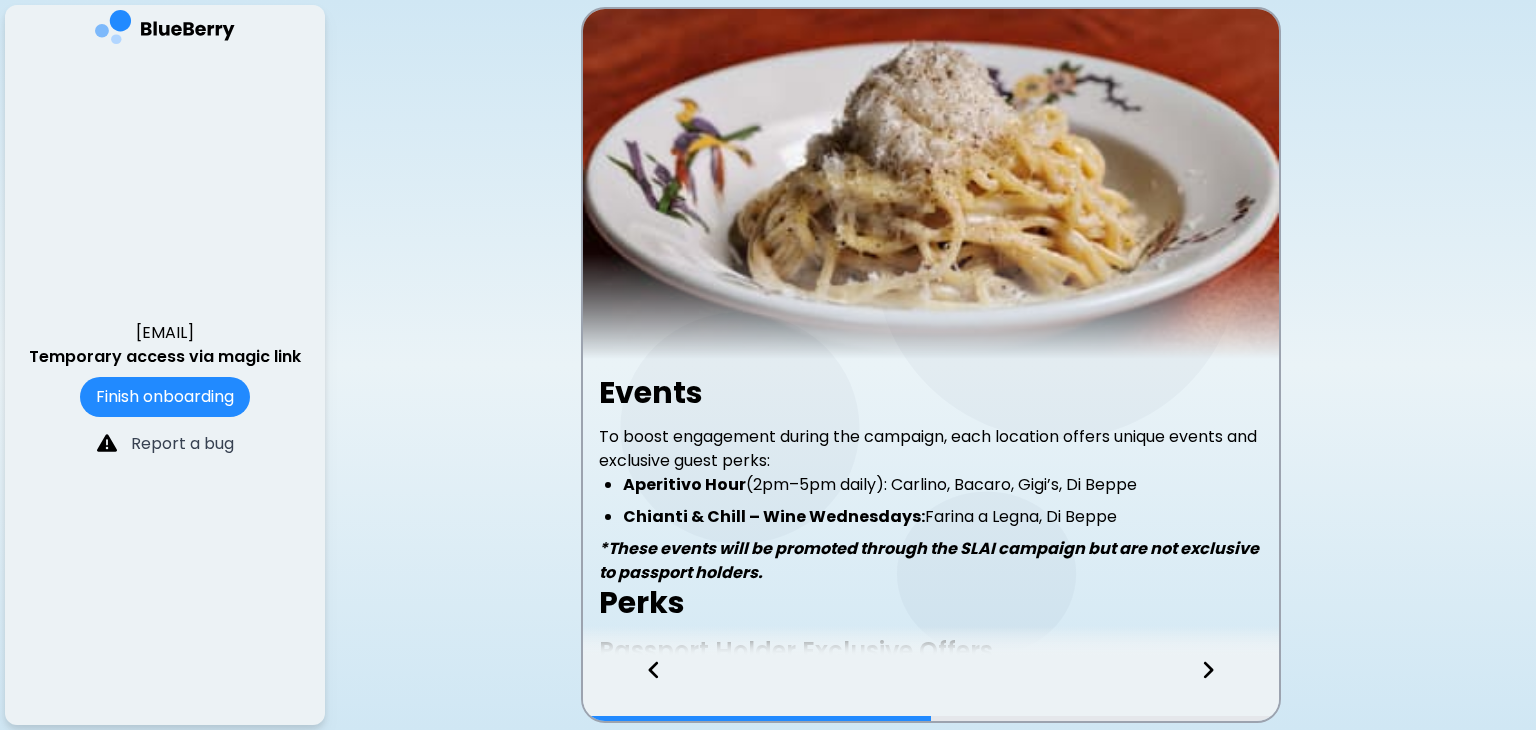 click 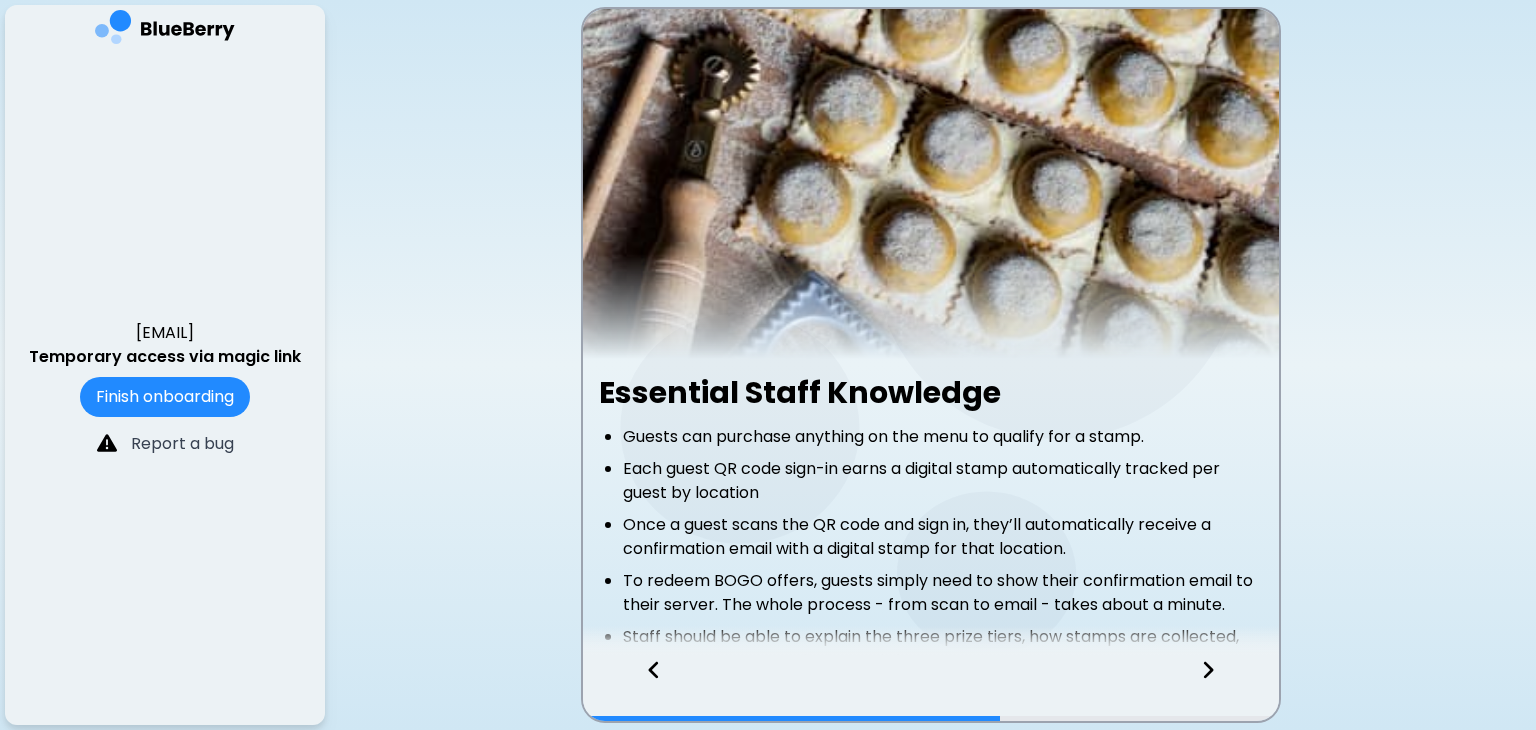 click at bounding box center (1220, 688) 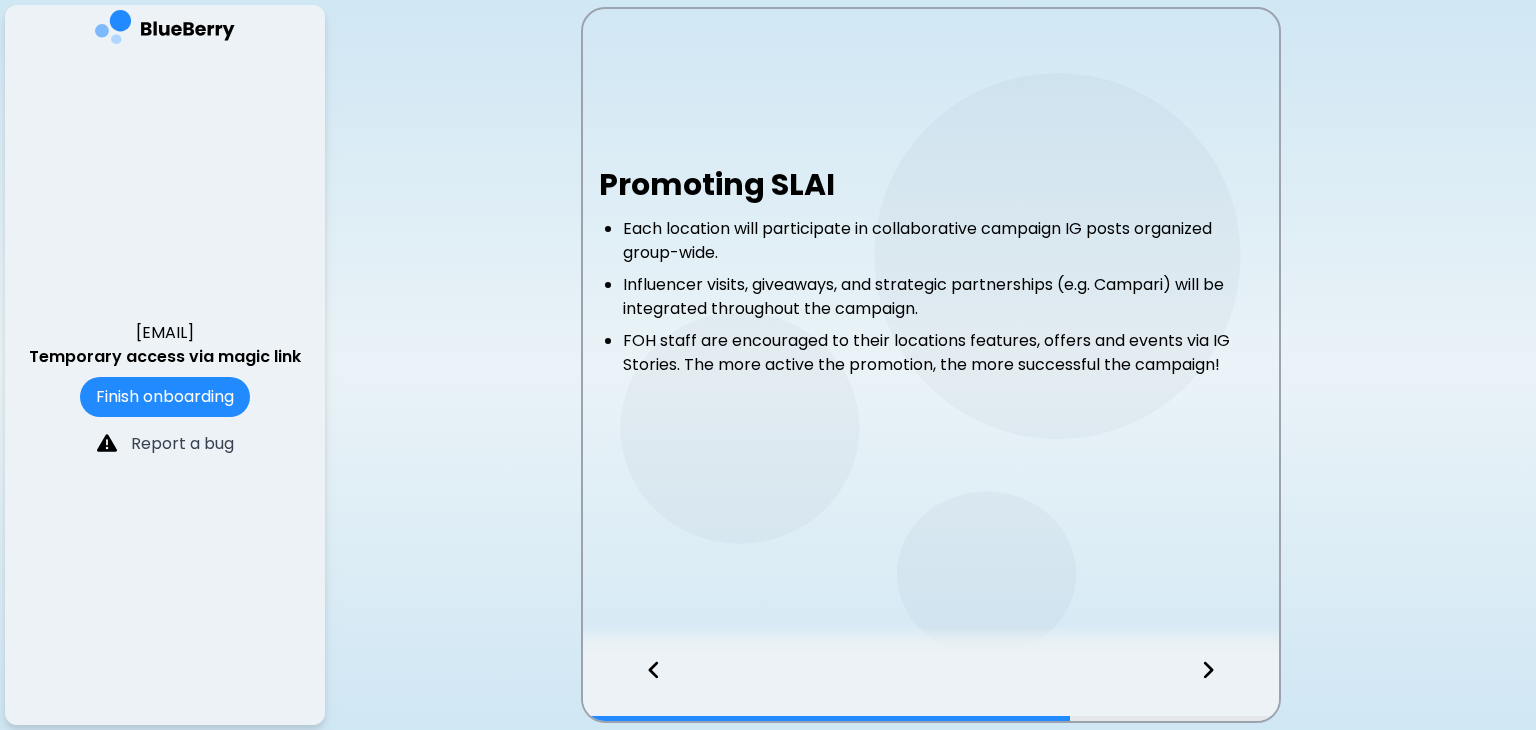 click at bounding box center (1220, 688) 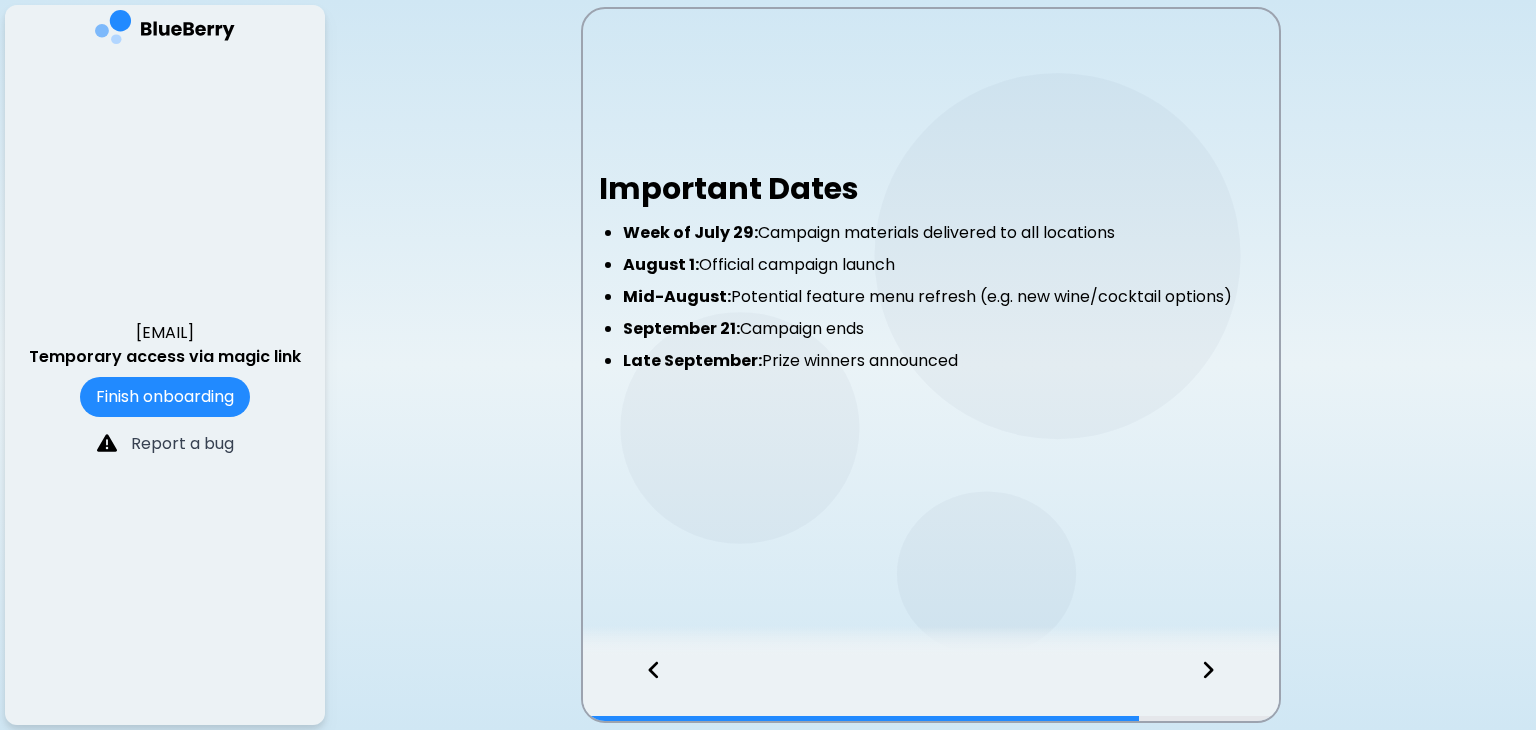 click 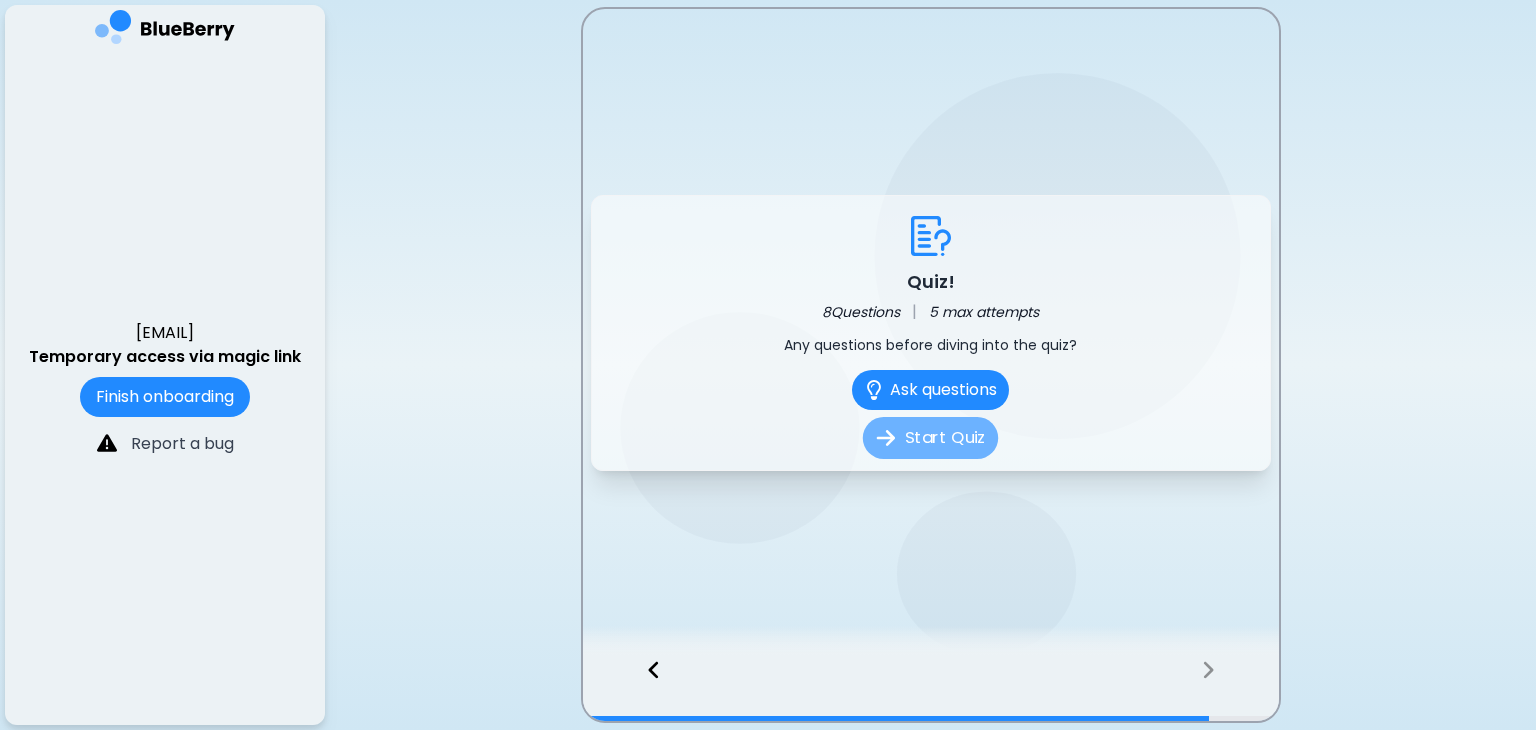 click on "Start Quiz" at bounding box center [930, 438] 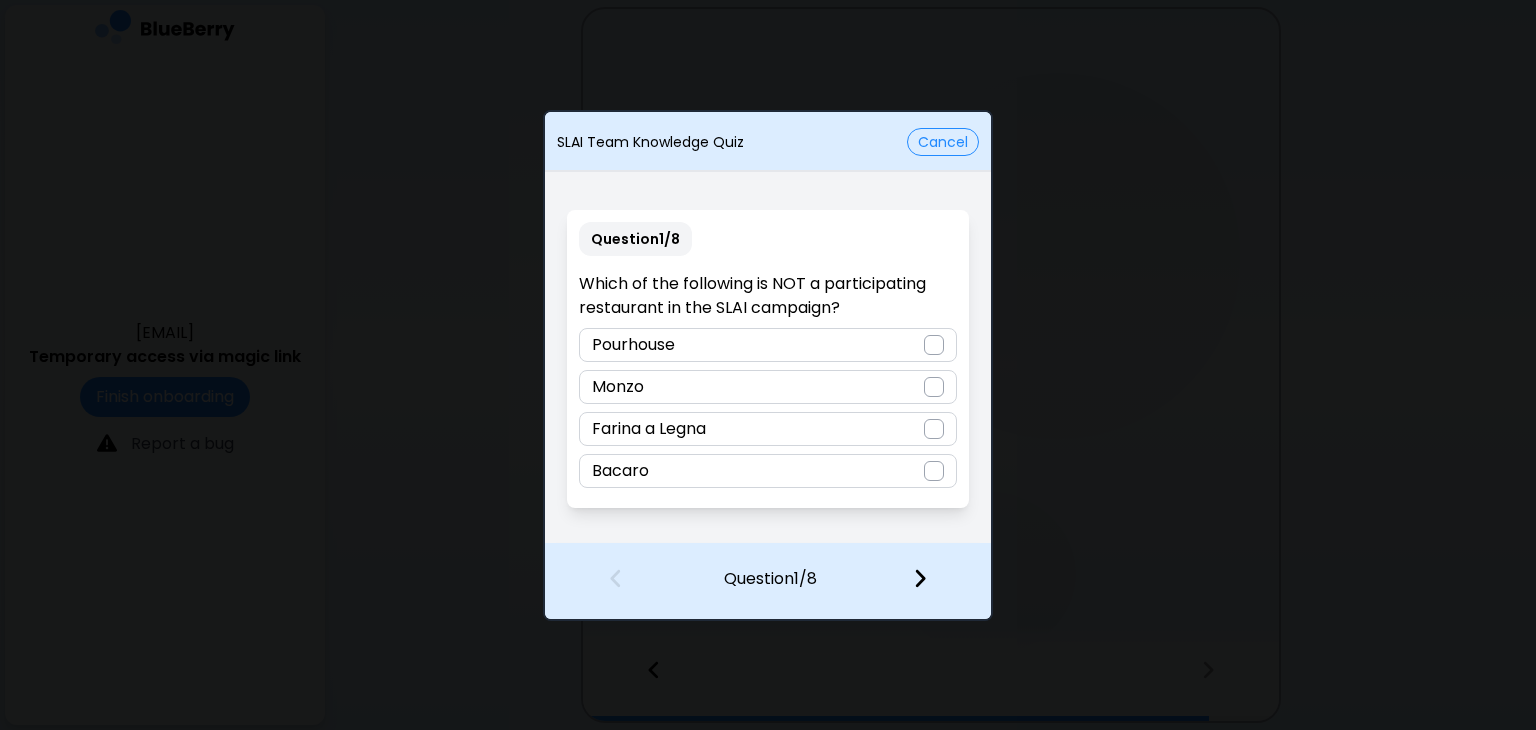 click at bounding box center (934, 345) 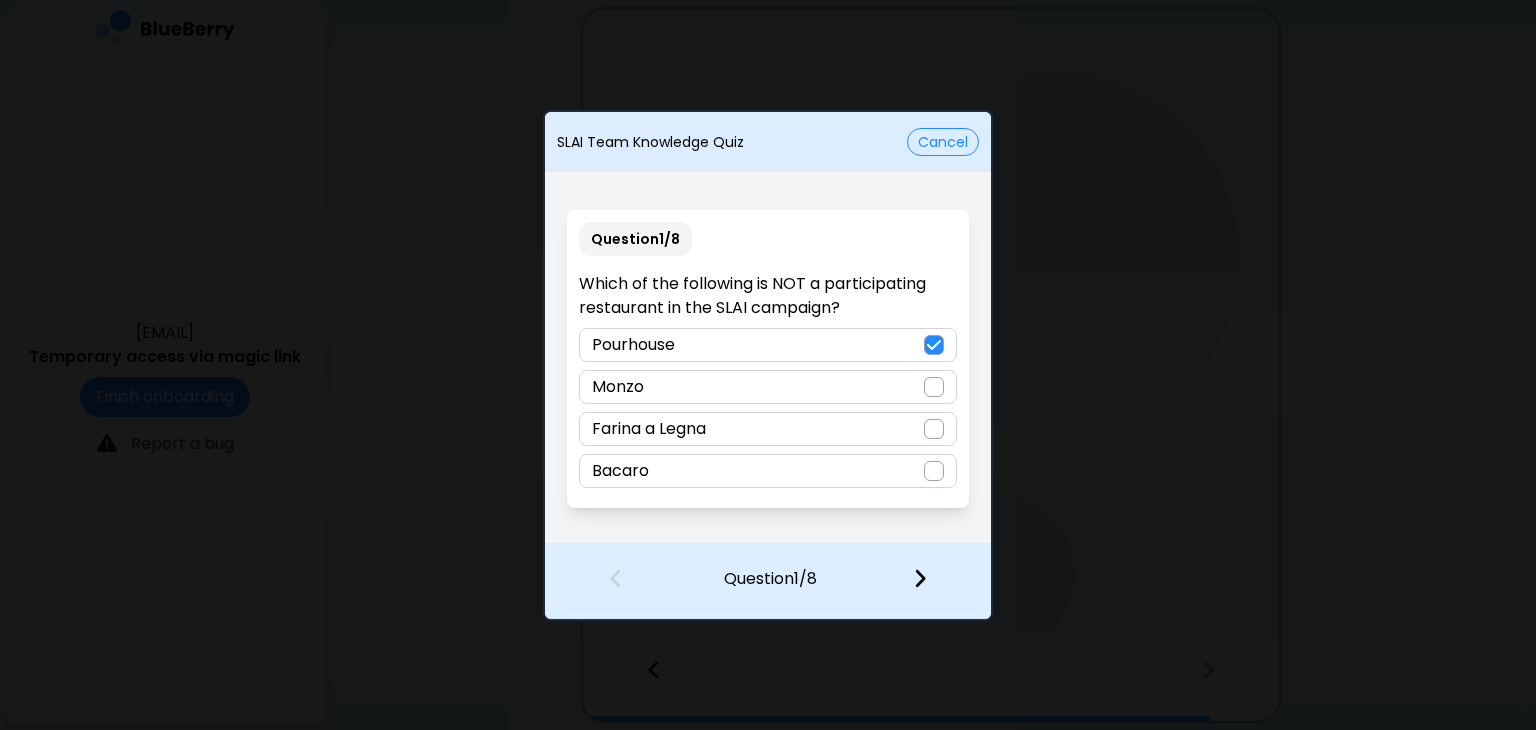 click at bounding box center [920, 578] 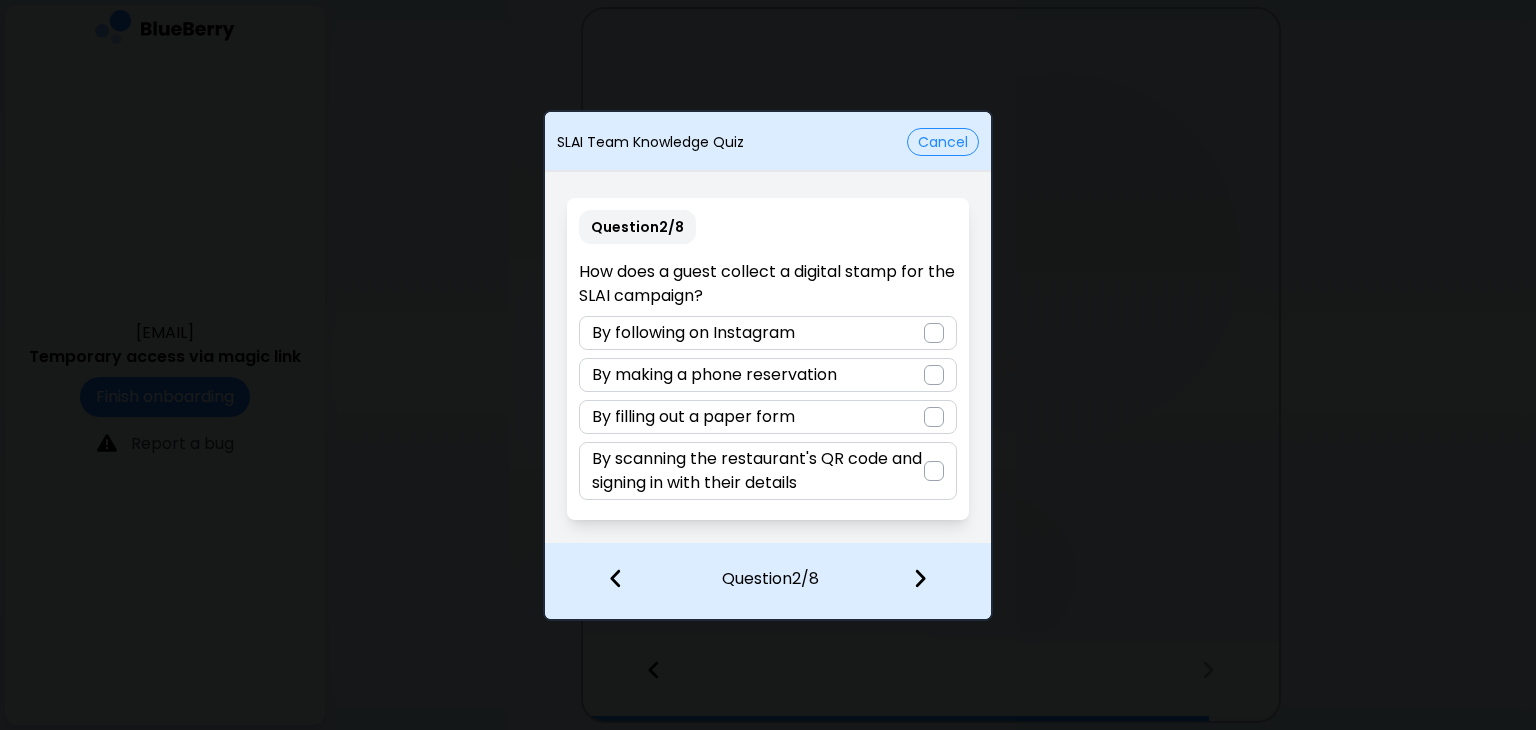 click on "By scanning the restaurant's QR code and signing in with their details" at bounding box center [757, 471] 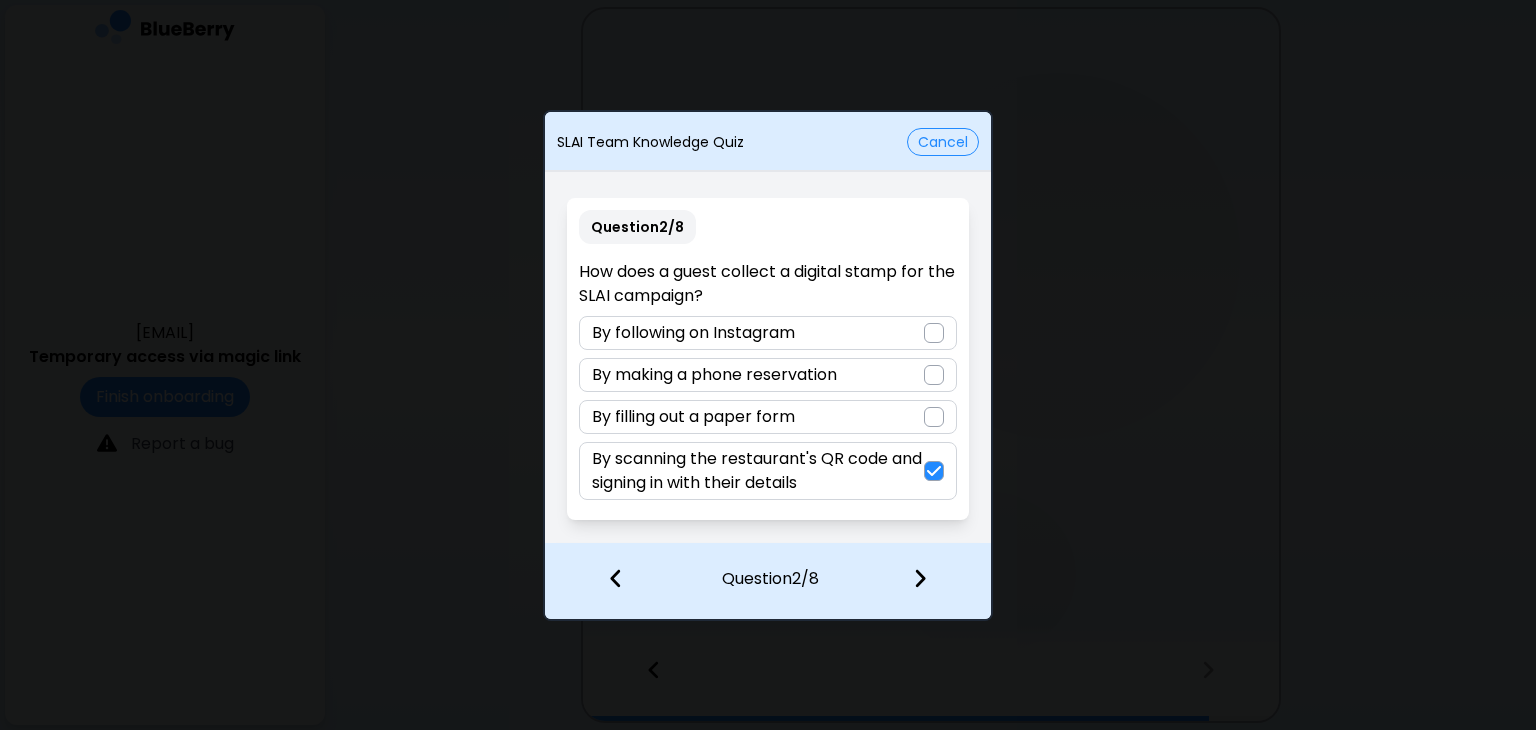 click at bounding box center [920, 578] 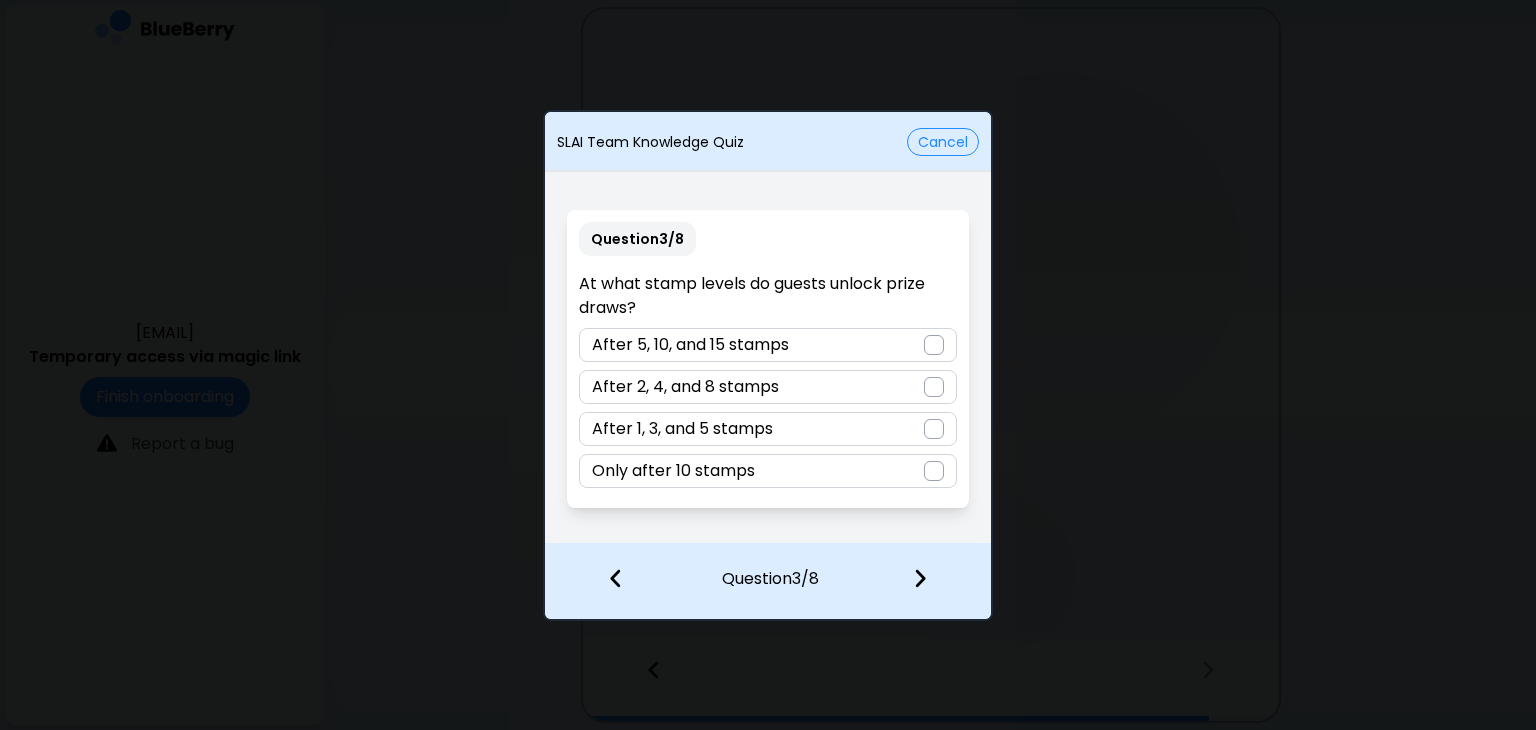 click on "After 1, 3, and 5 stamps" at bounding box center (767, 429) 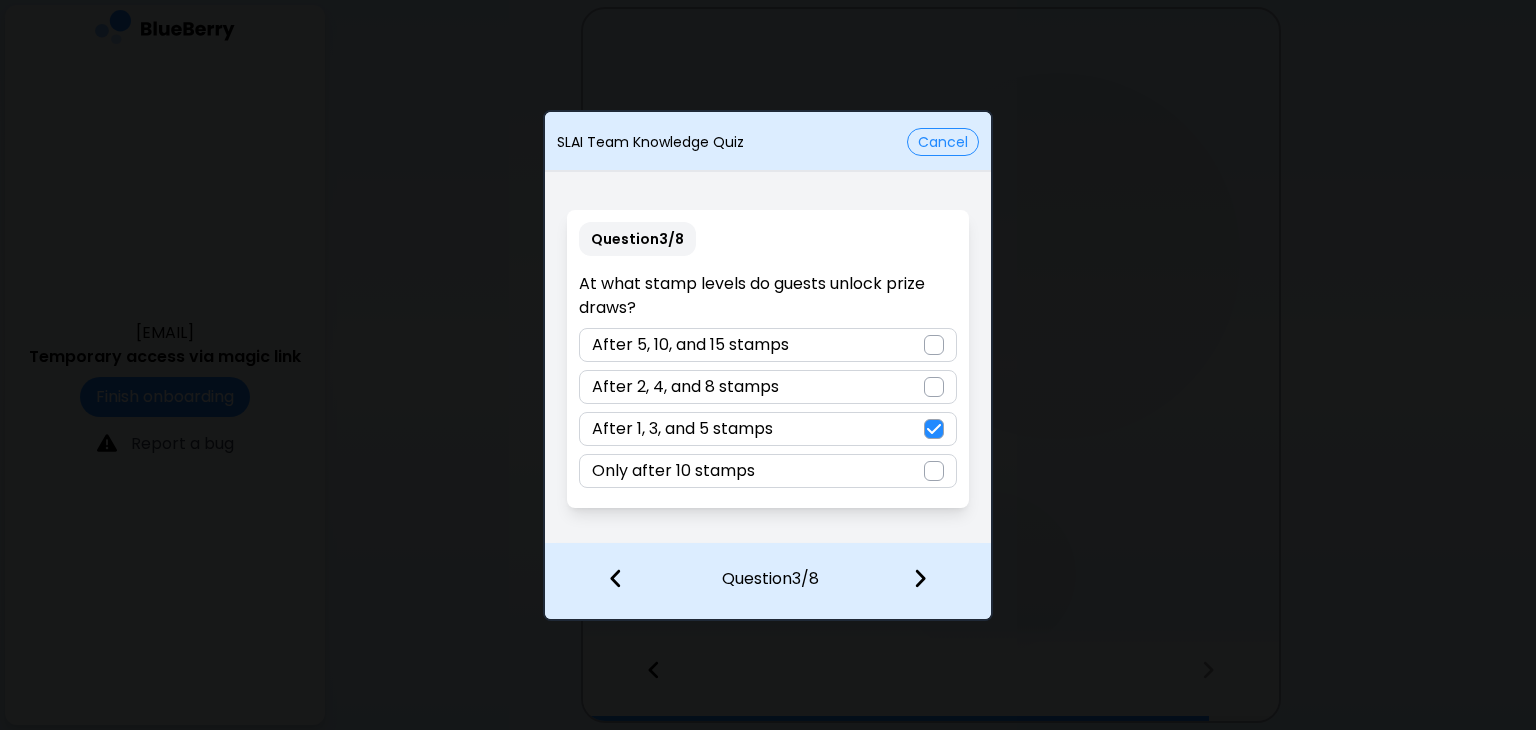 click at bounding box center (920, 578) 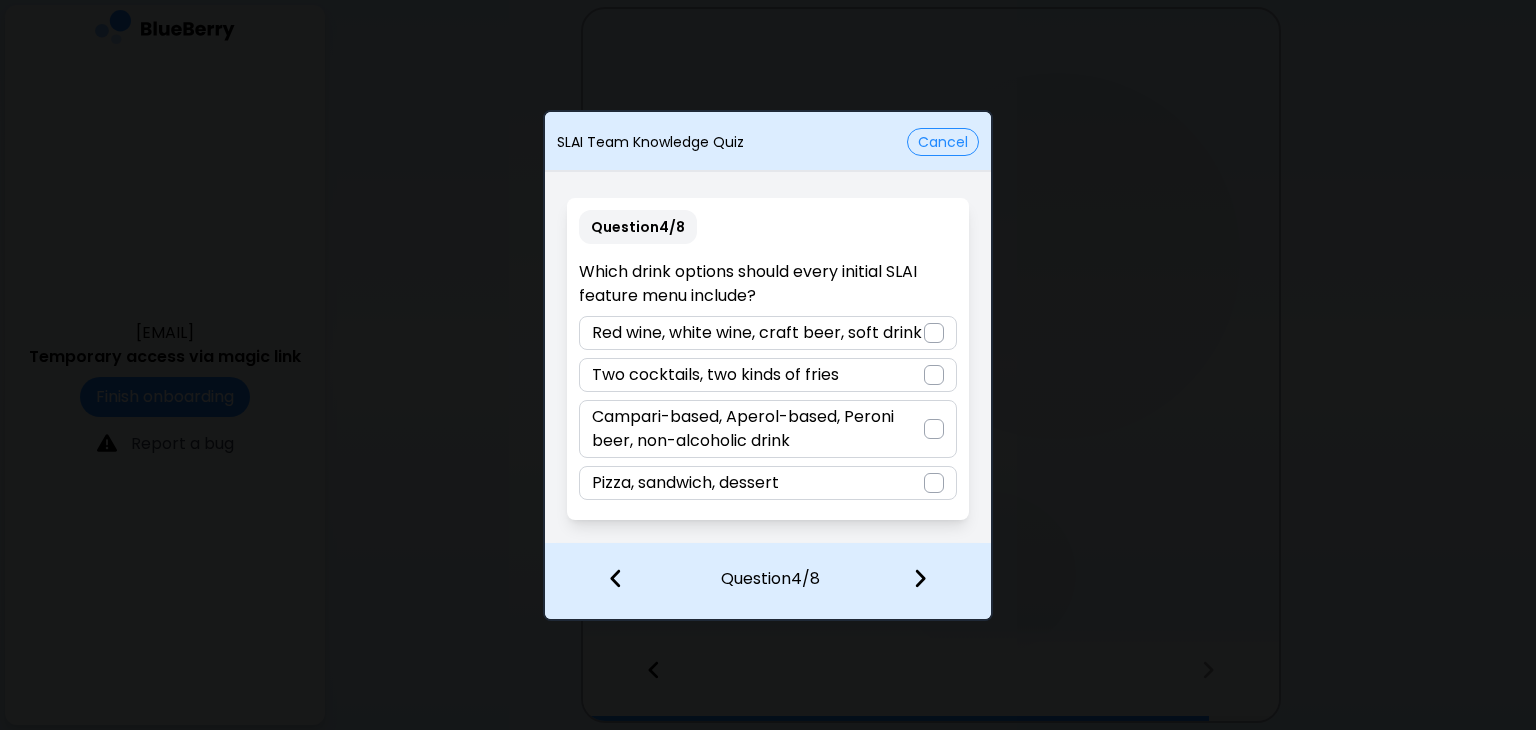 click on "Campari-based, Aperol-based, Peroni beer, non-alcoholic drink" at bounding box center [757, 429] 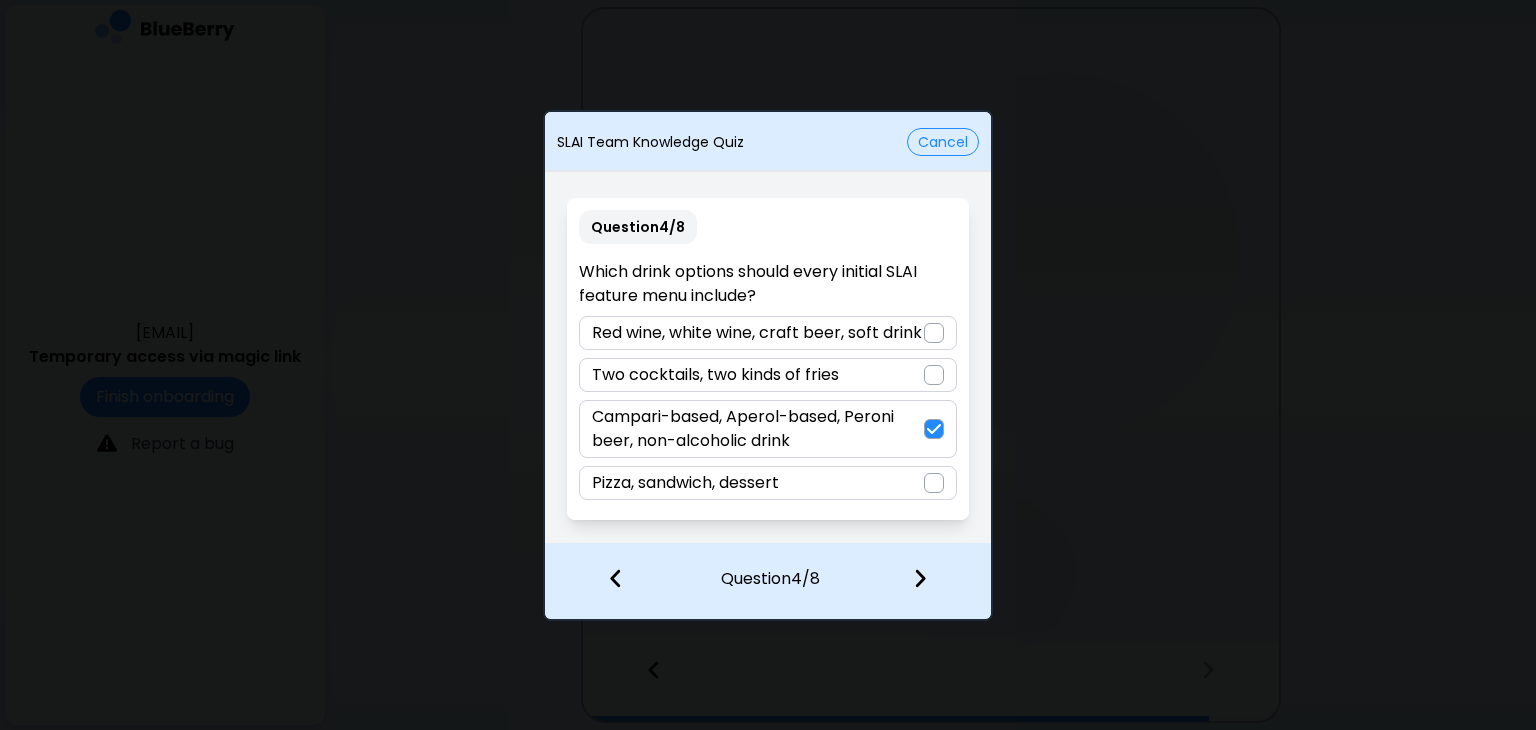click at bounding box center [920, 578] 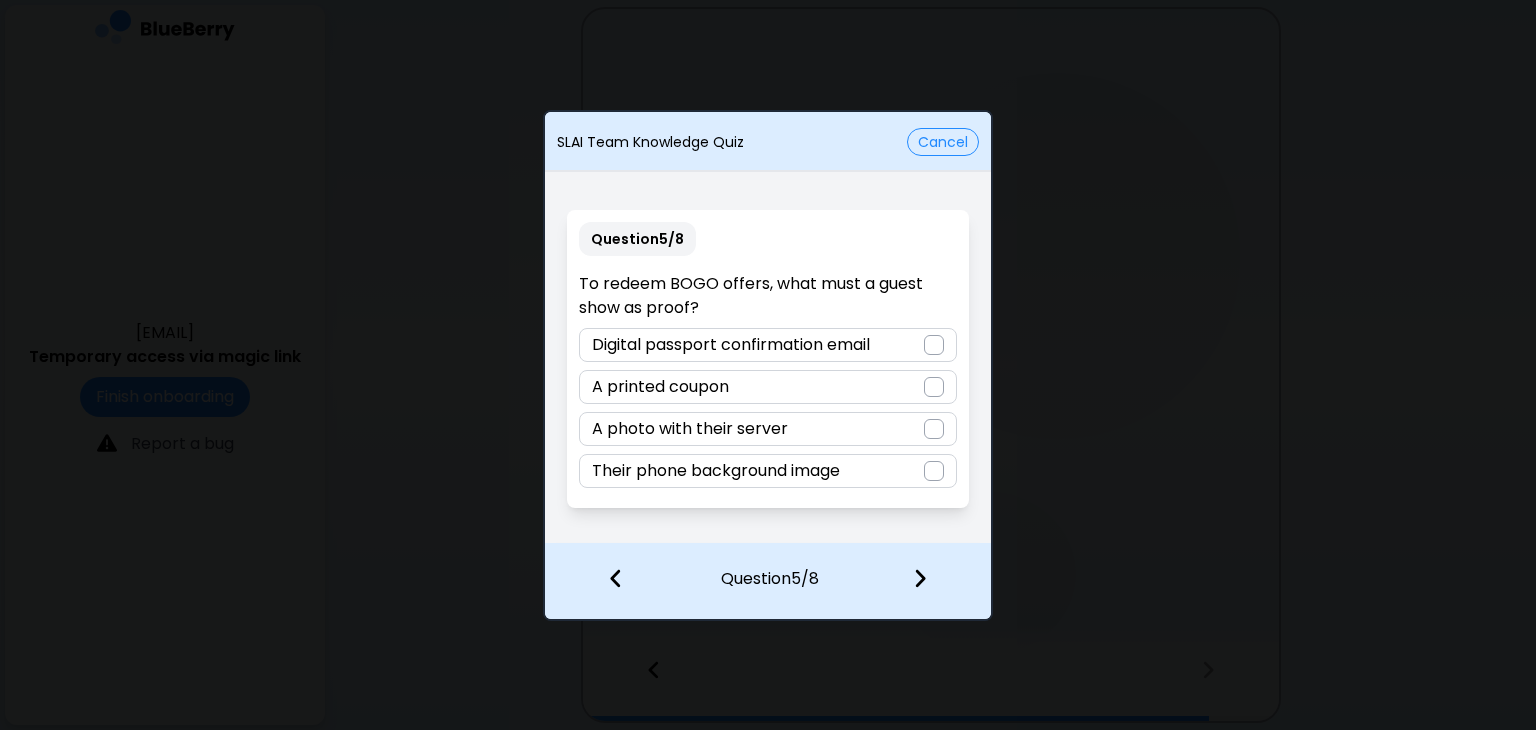 click on "Digital passport confirmation email" at bounding box center (731, 345) 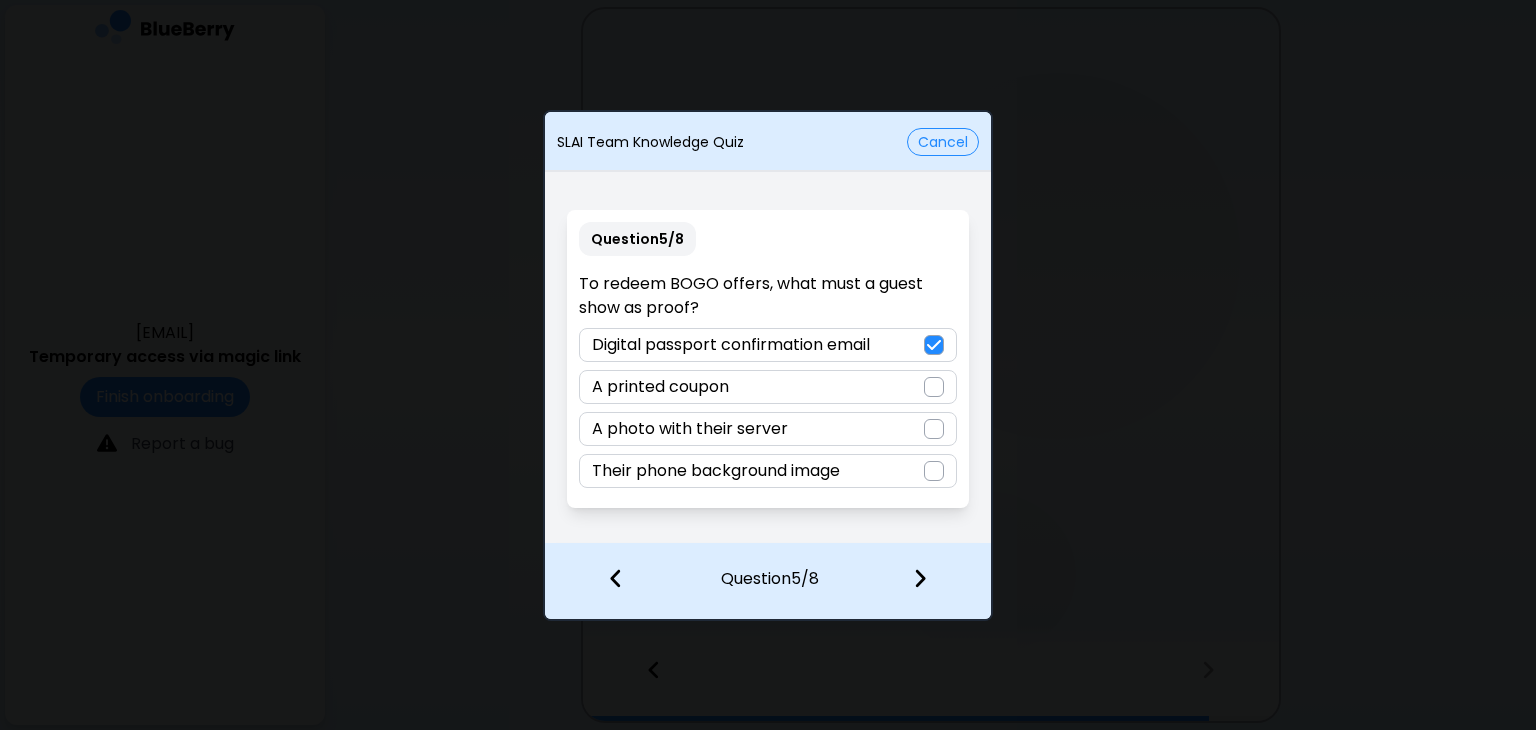 click at bounding box center [920, 578] 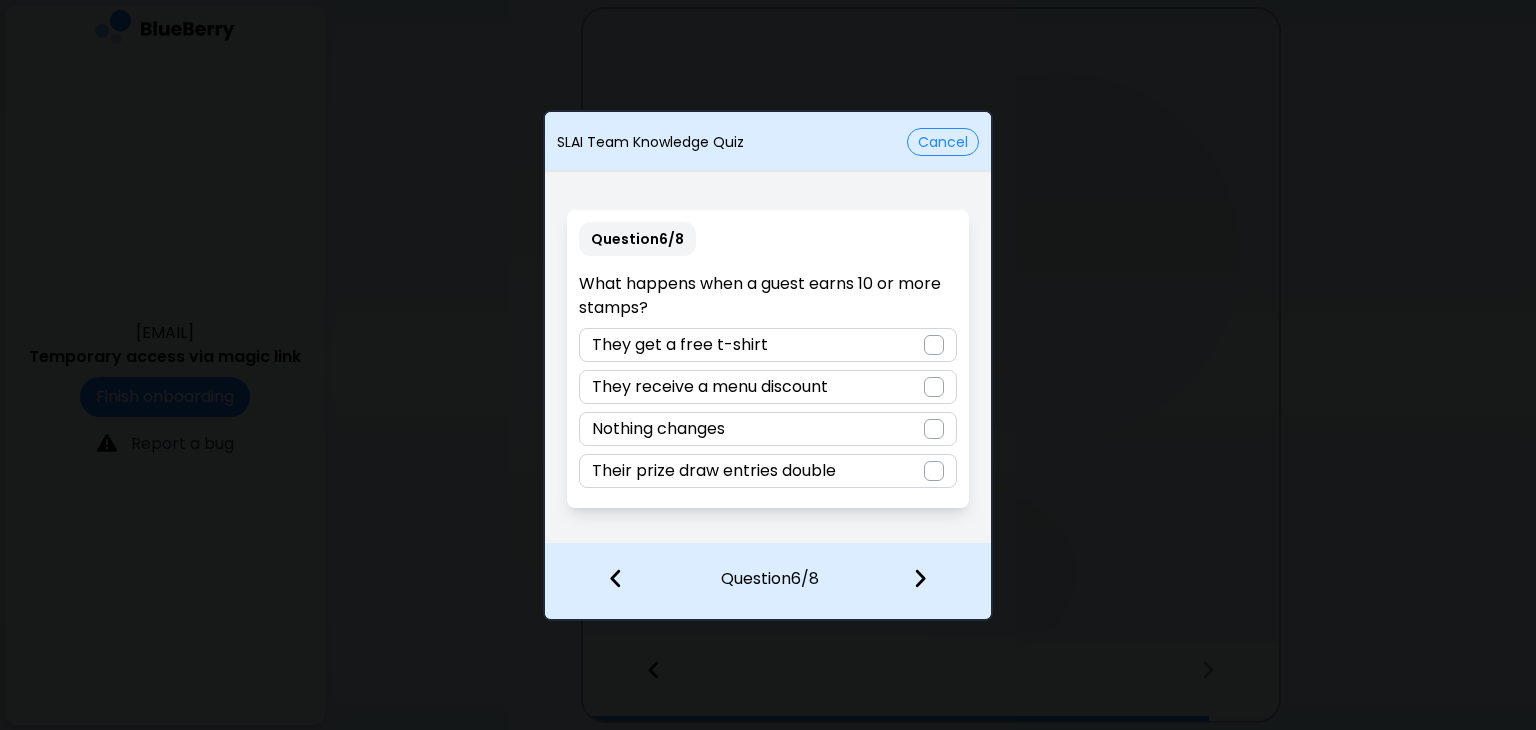 click at bounding box center [934, 471] 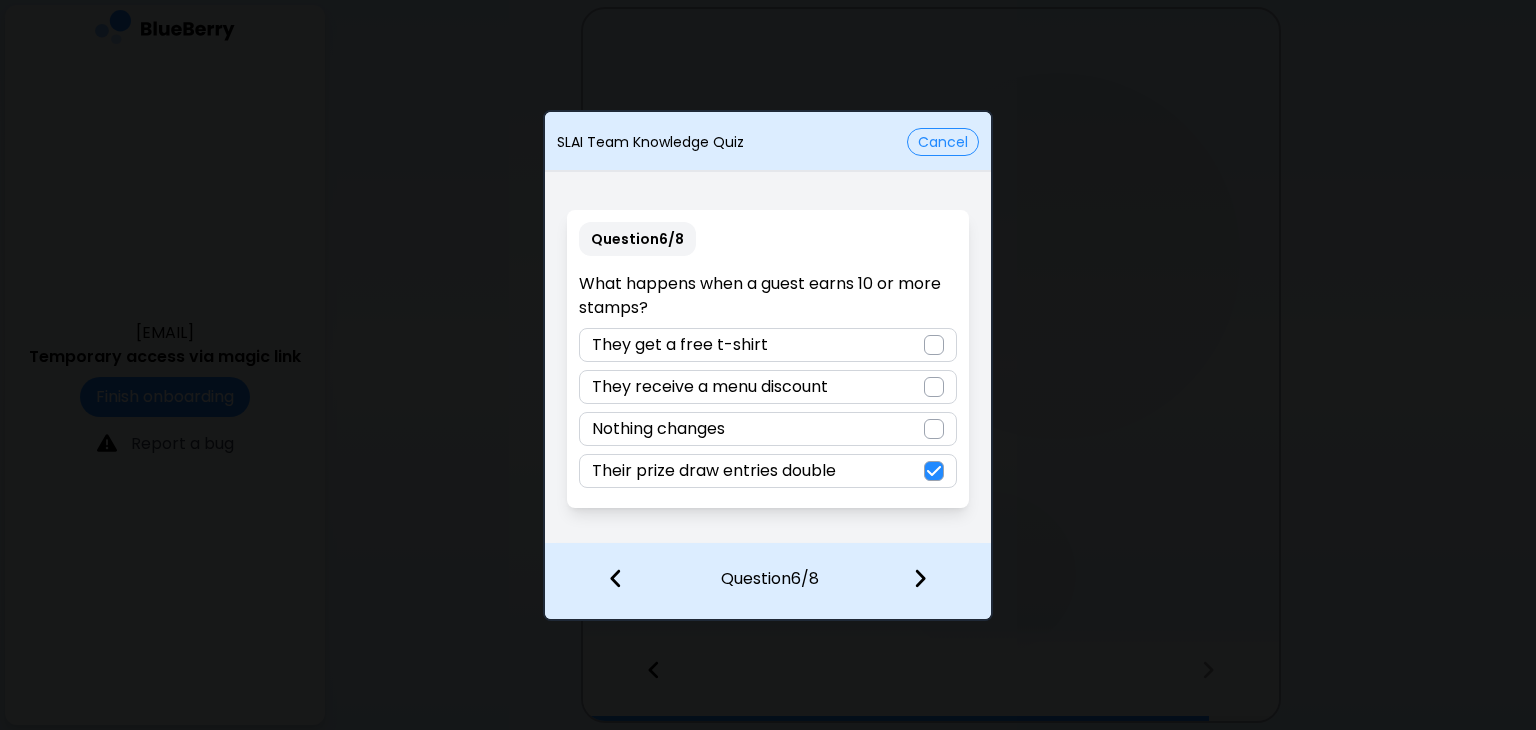 click at bounding box center (932, 580) 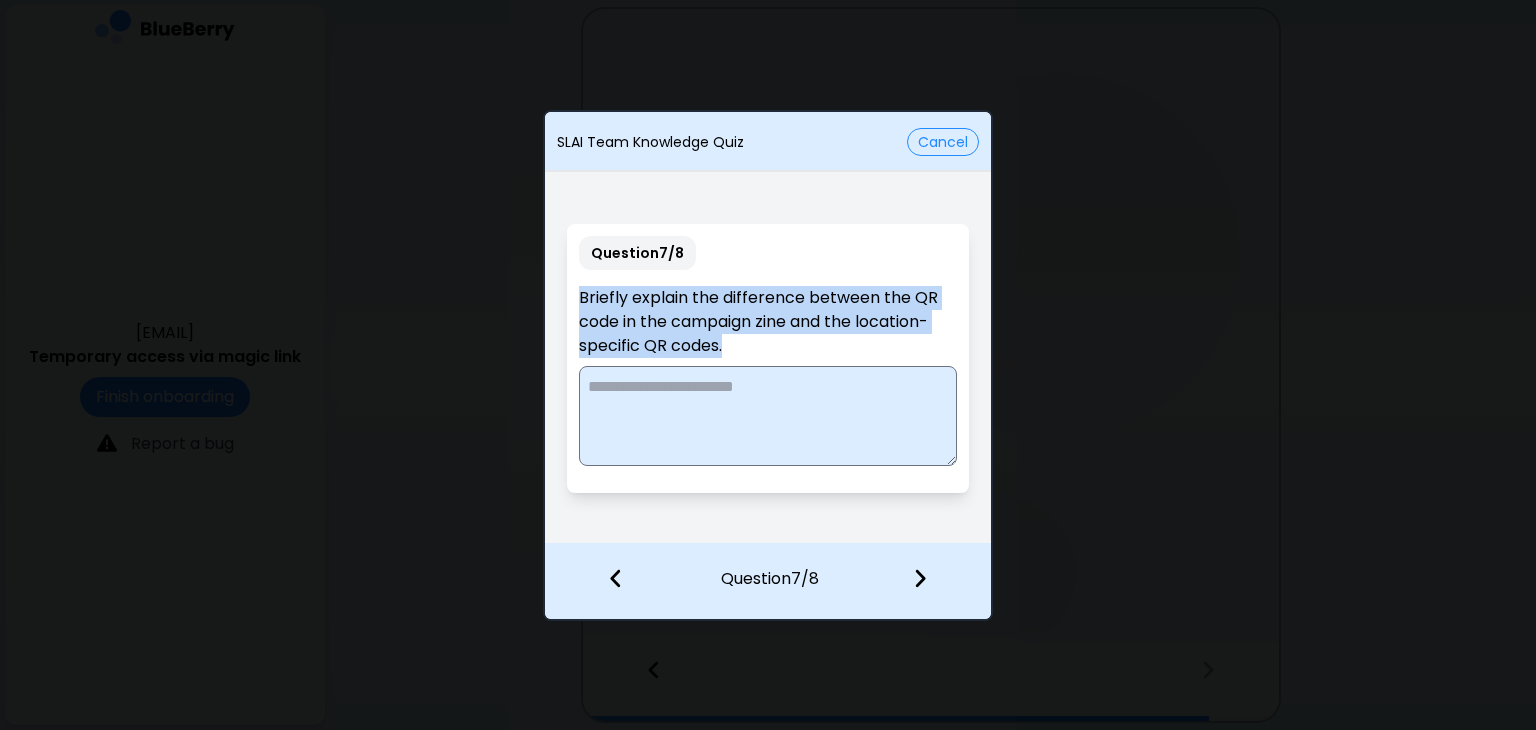 drag, startPoint x: 724, startPoint y: 349, endPoint x: 577, endPoint y: 301, distance: 154.63829 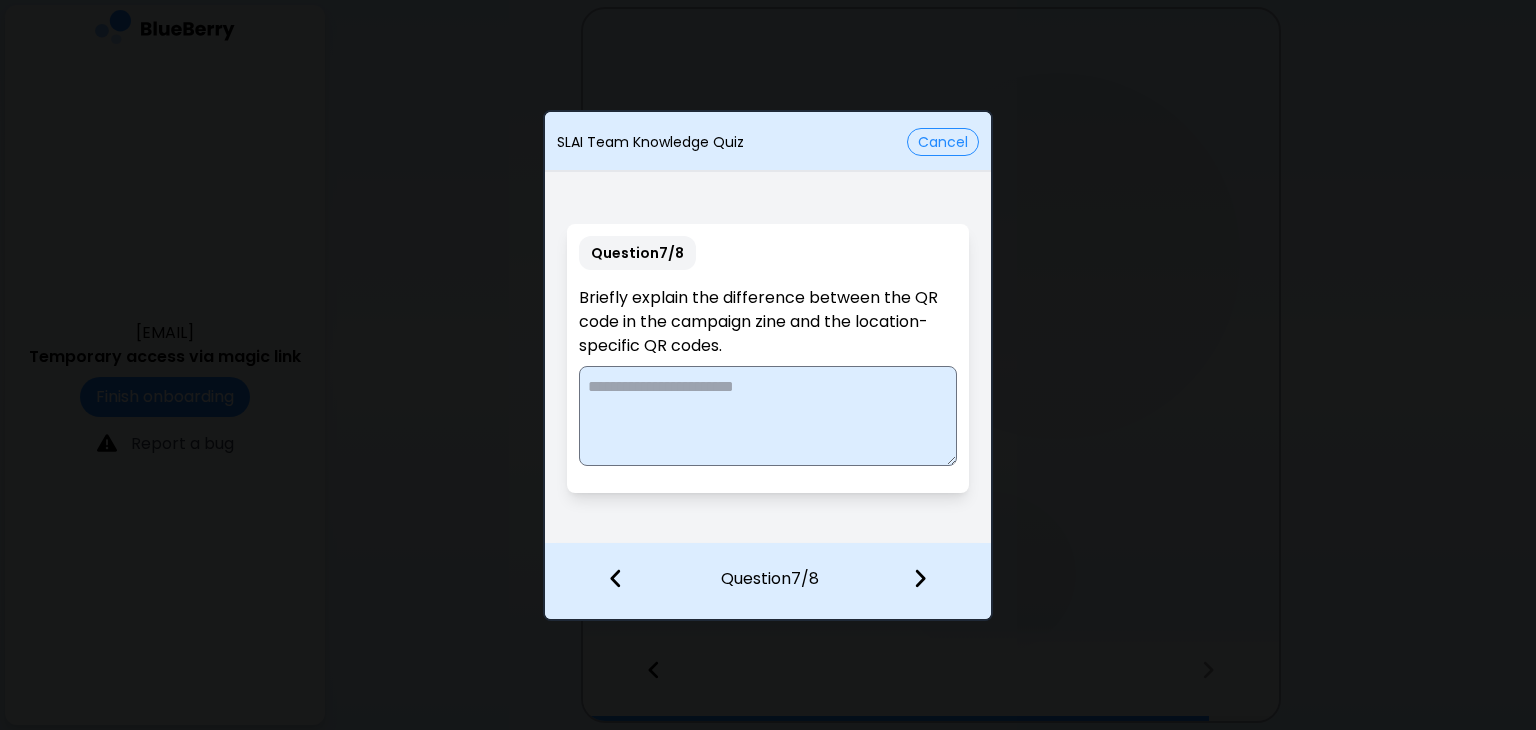 click at bounding box center (767, 416) 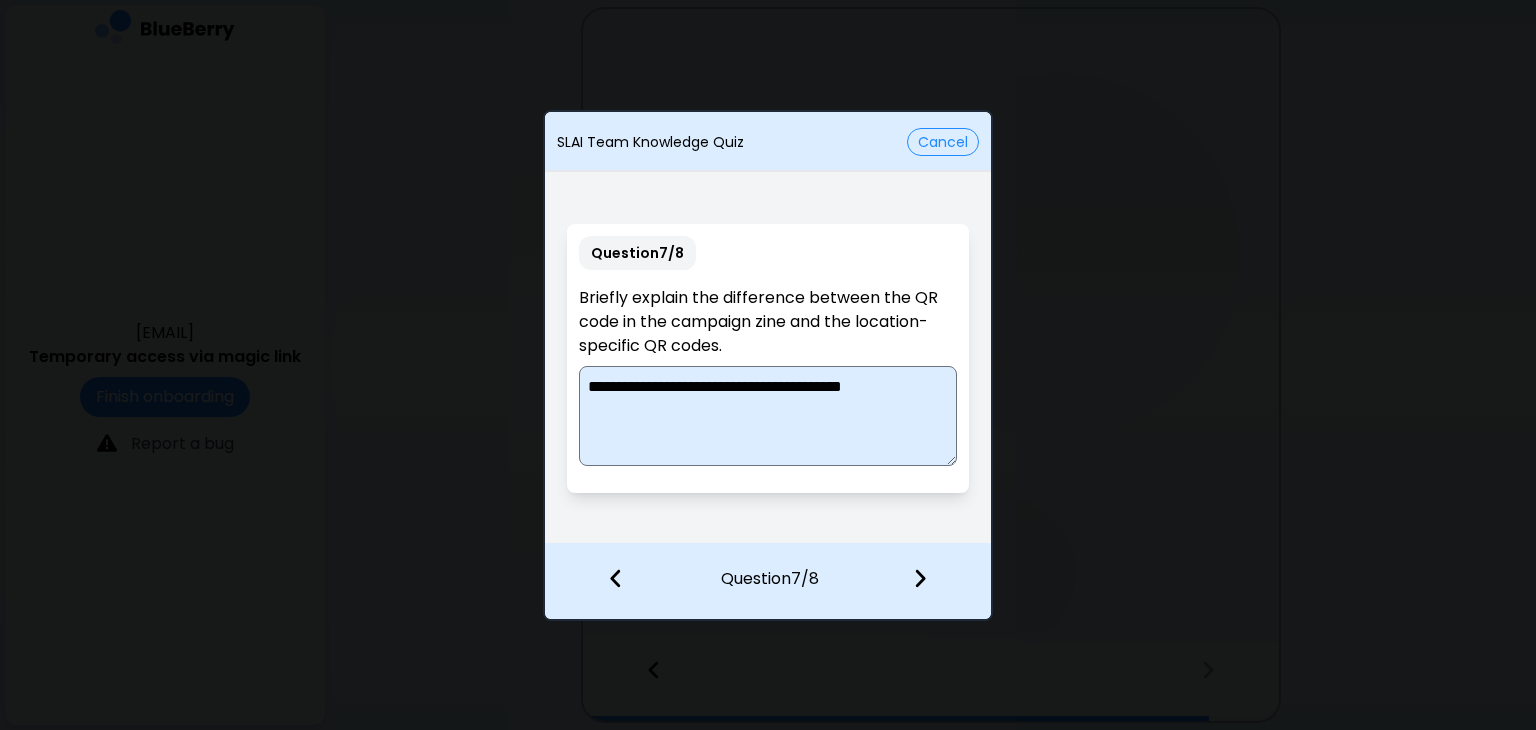 click on "**********" at bounding box center [768, 416] 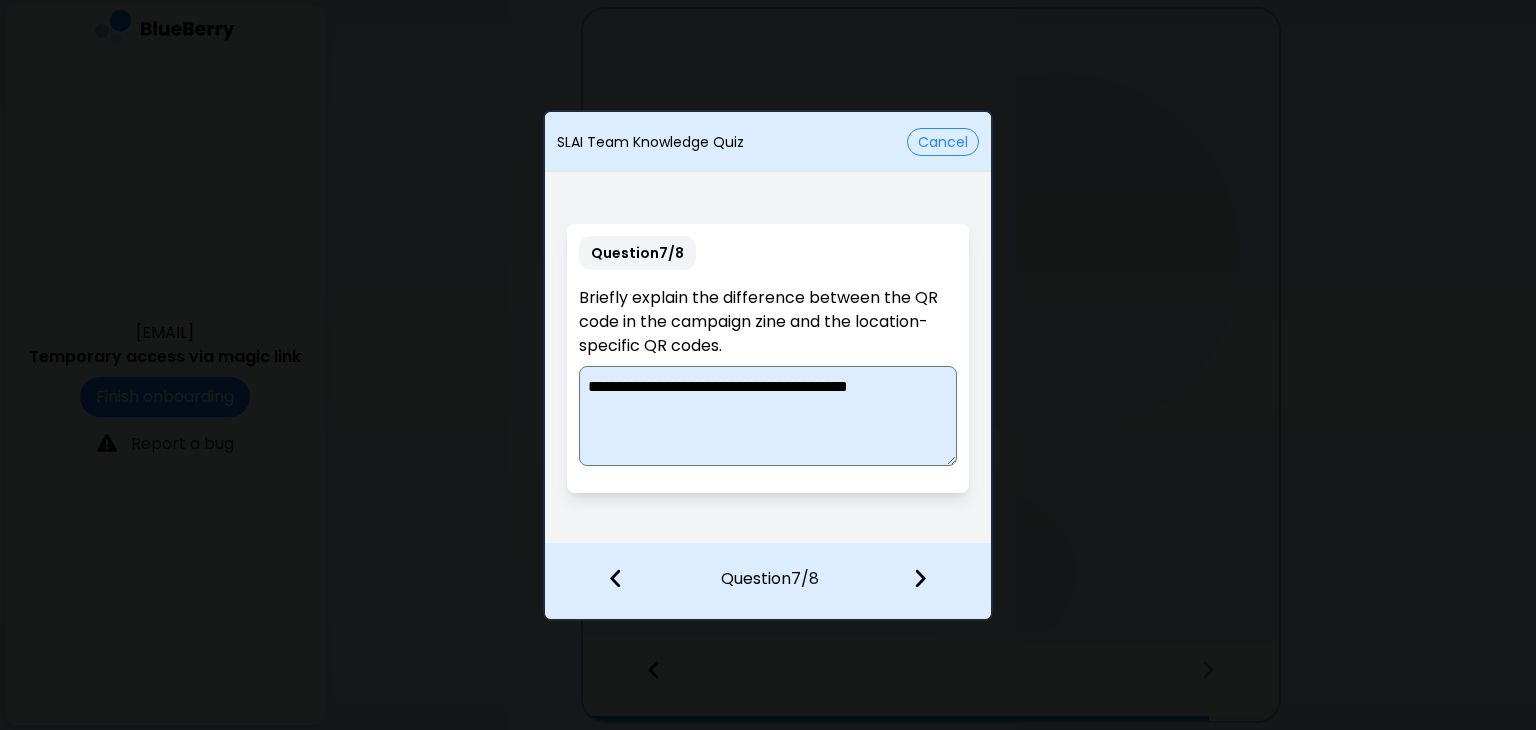 click on "**********" at bounding box center [768, 416] 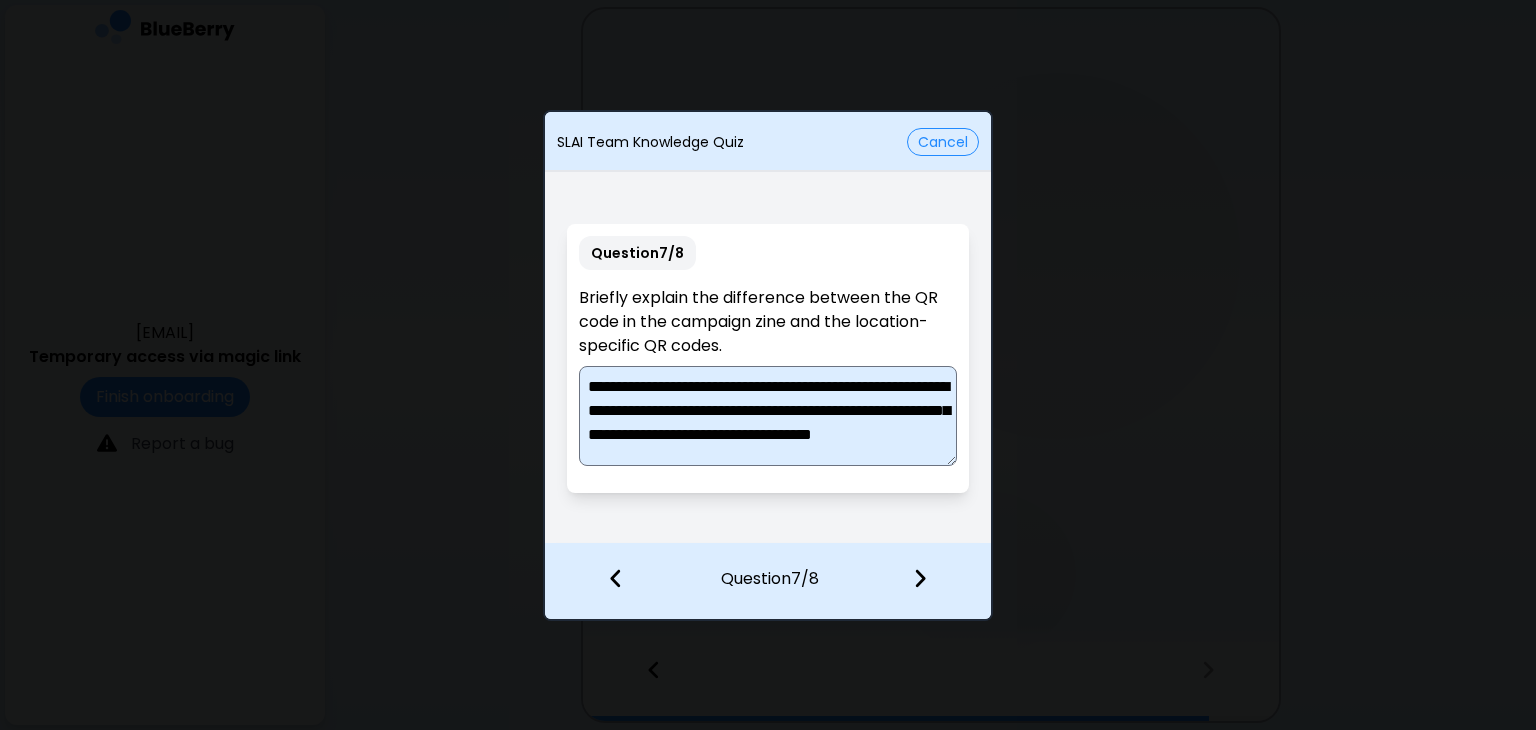 scroll, scrollTop: 4, scrollLeft: 0, axis: vertical 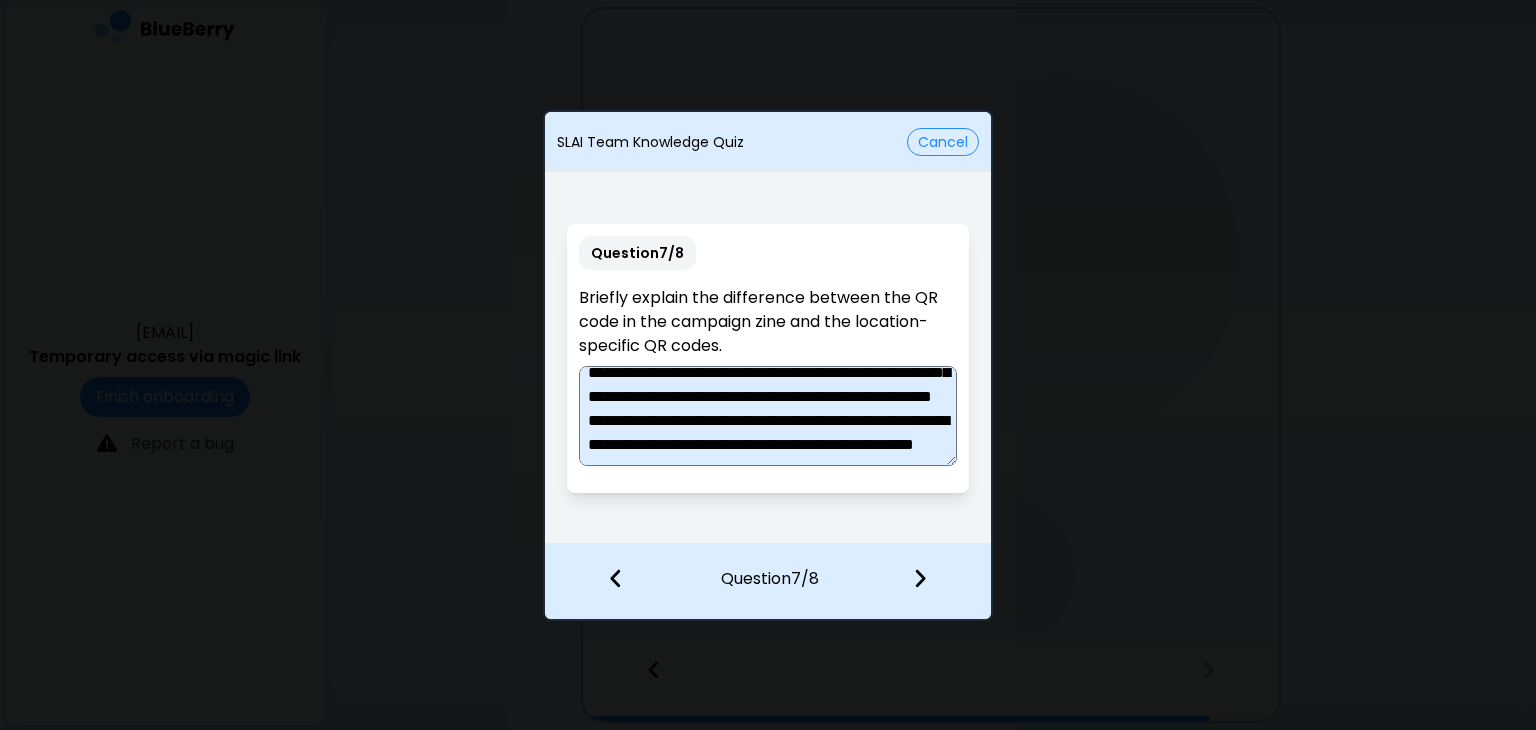 click on "**********" at bounding box center [768, 416] 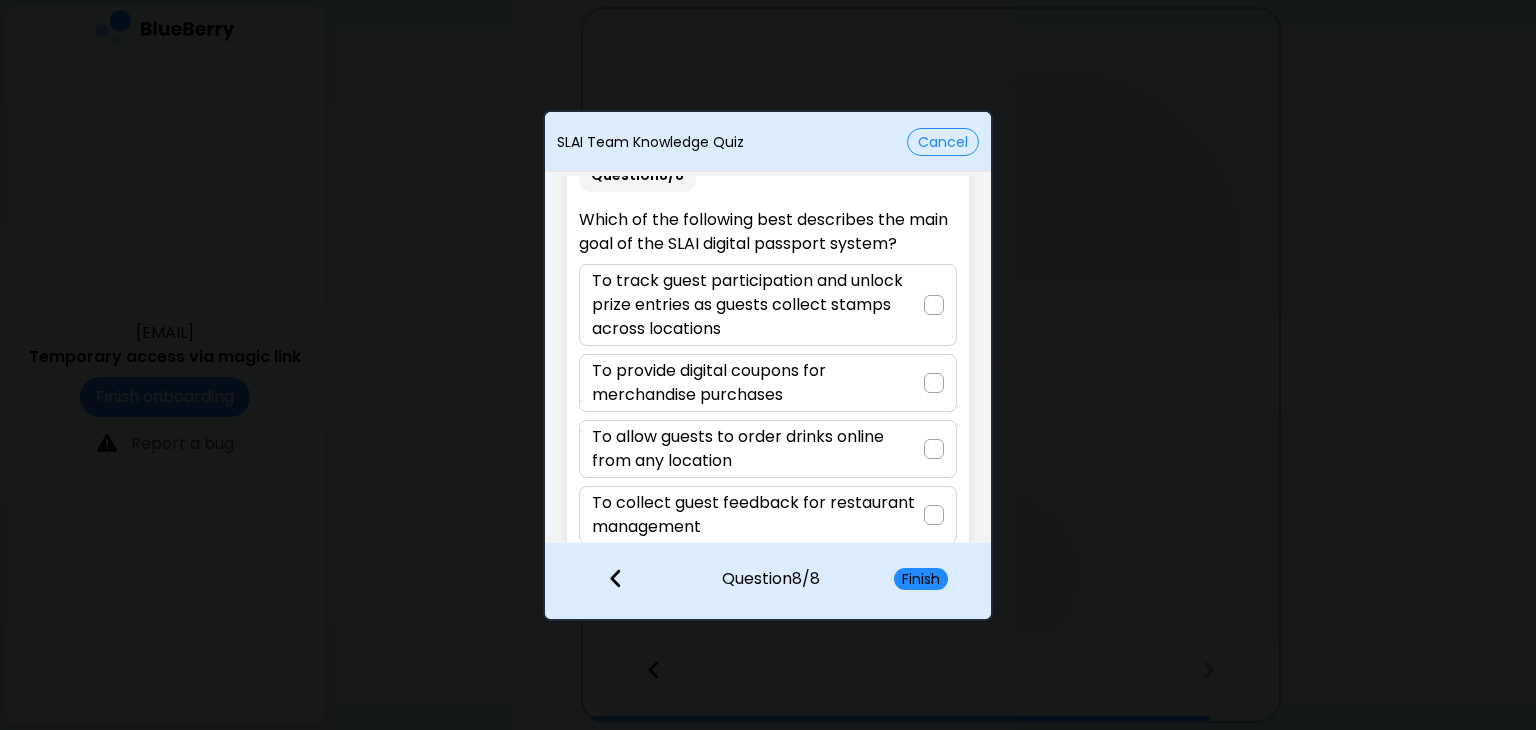 scroll, scrollTop: 65, scrollLeft: 0, axis: vertical 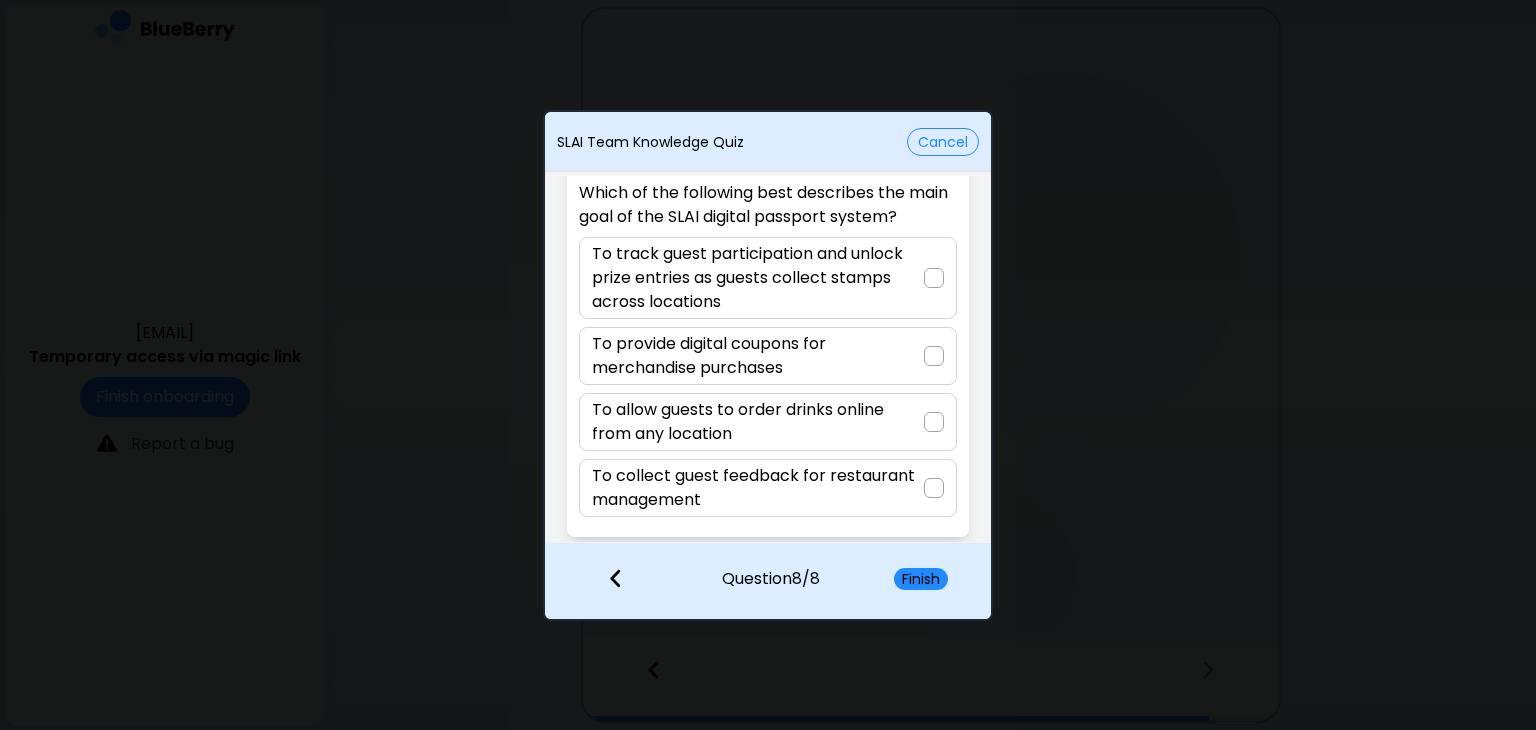 click at bounding box center [934, 278] 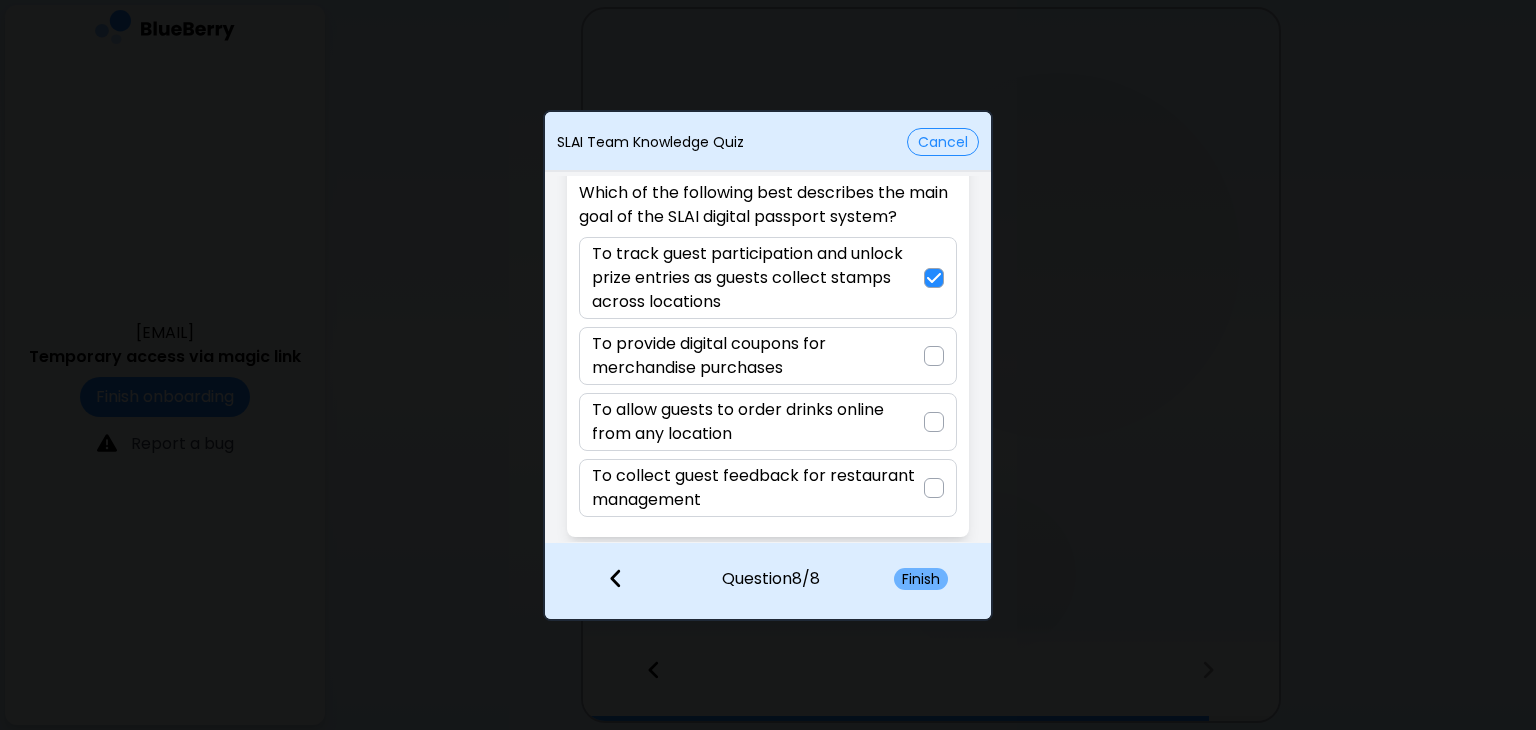 click on "Finish" at bounding box center [921, 579] 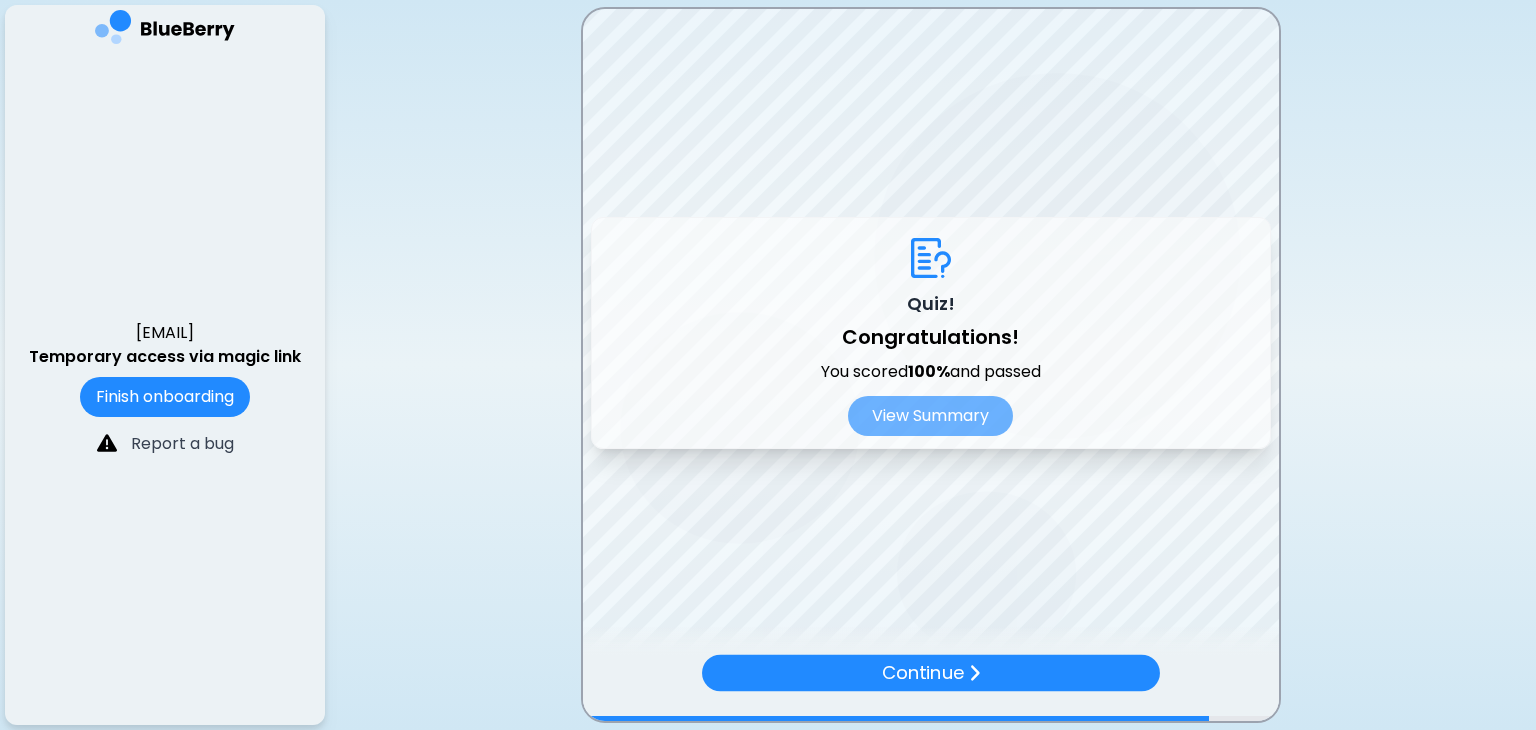 click on "Continue" at bounding box center (922, 672) 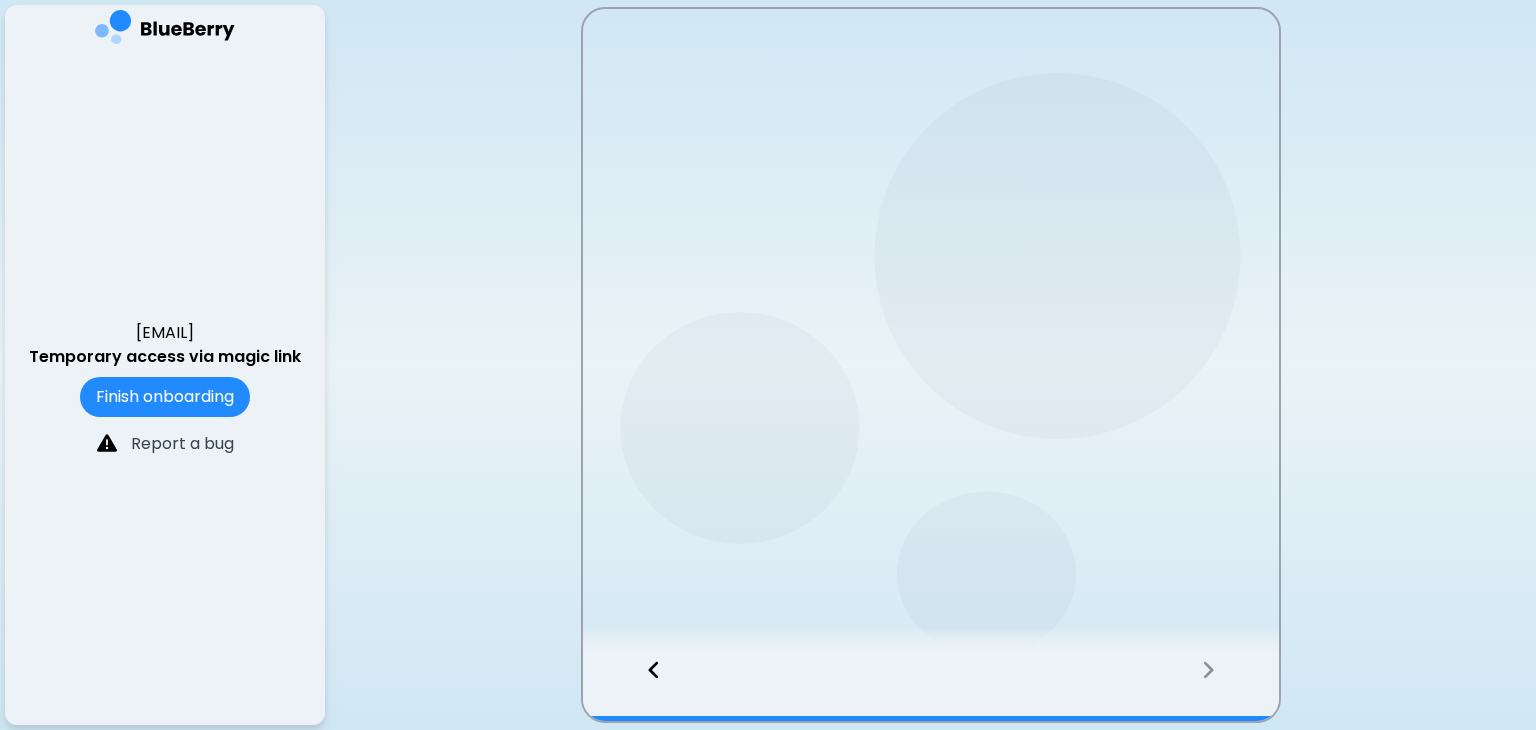 click at bounding box center [931, 688] 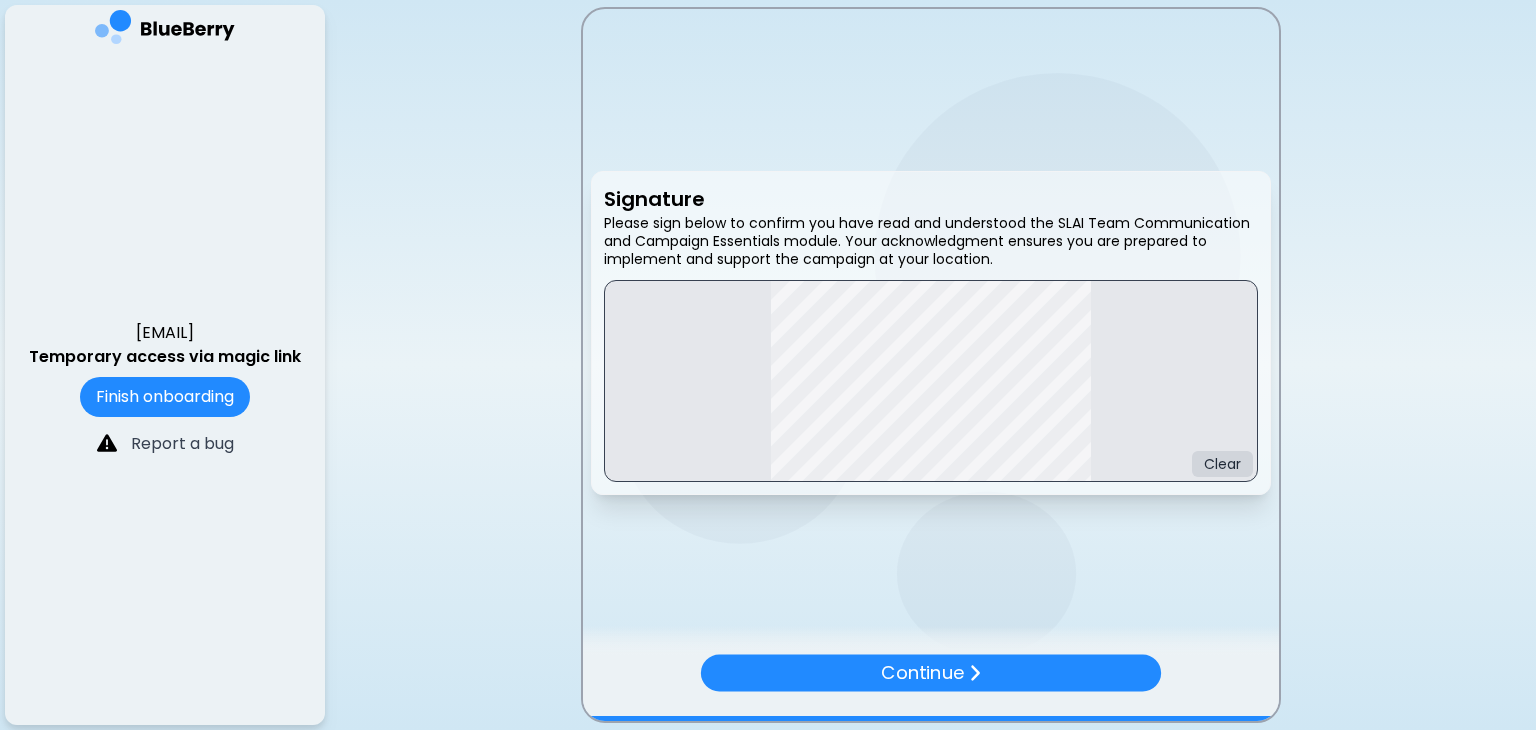 click on "Continue" at bounding box center [930, 672] 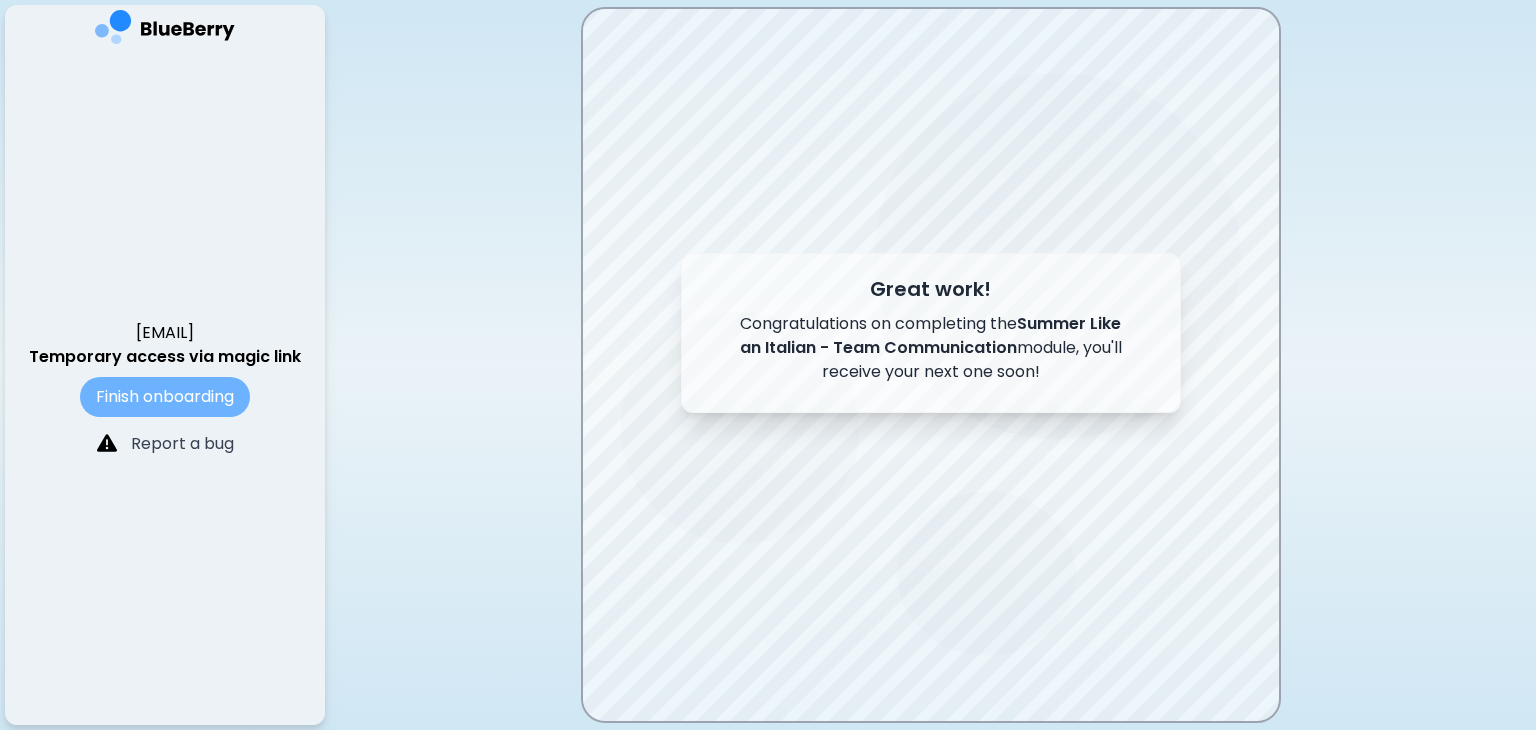 type 